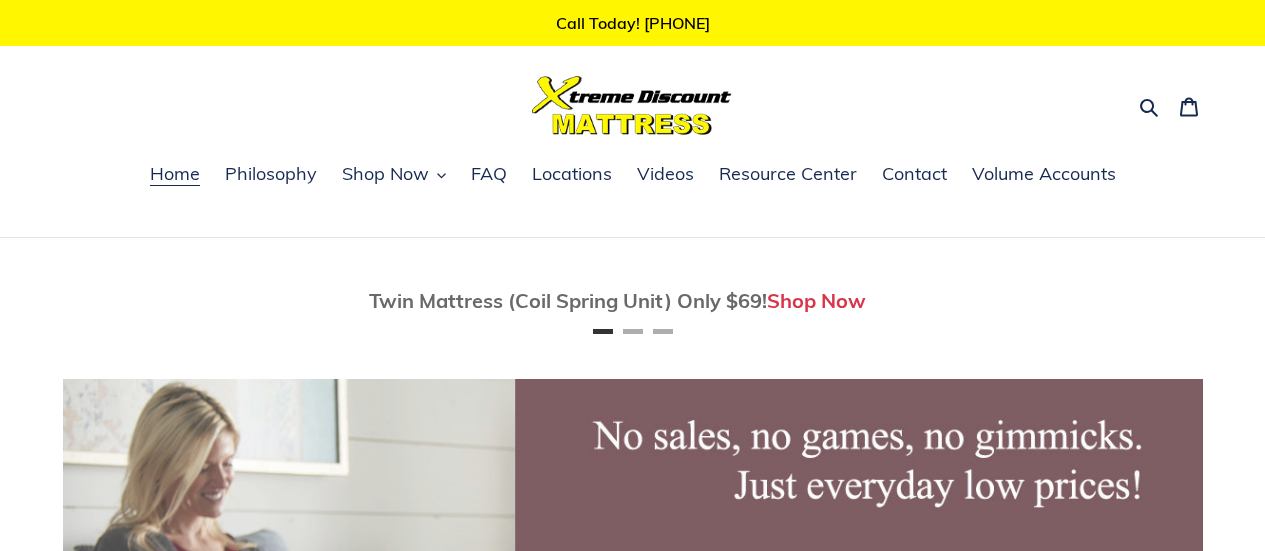 scroll, scrollTop: 0, scrollLeft: 0, axis: both 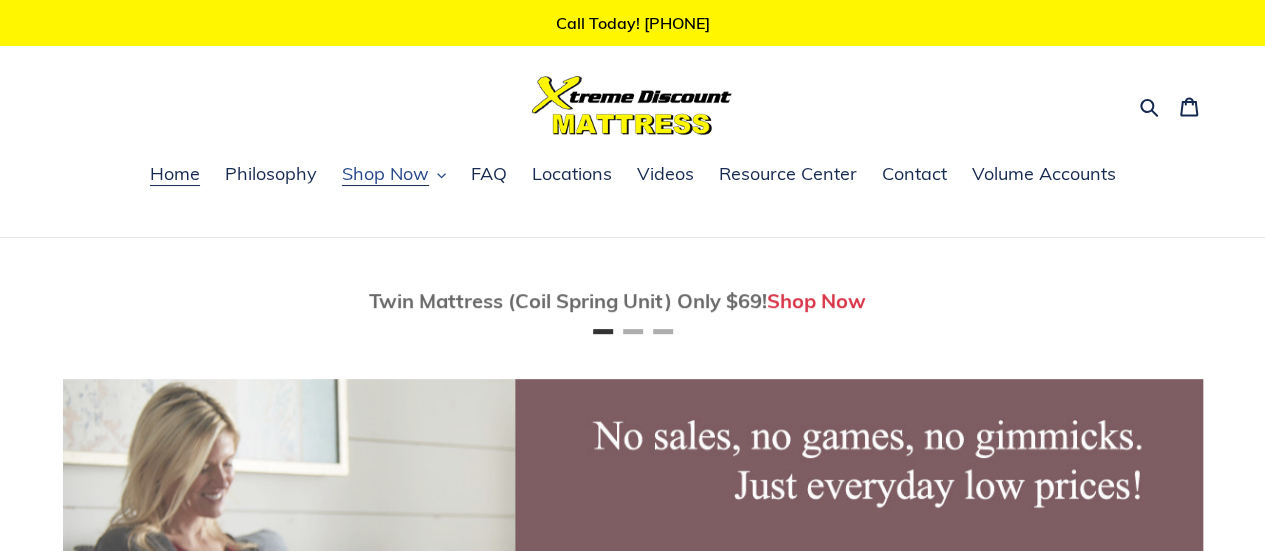 click on "Shop Now" at bounding box center (385, 174) 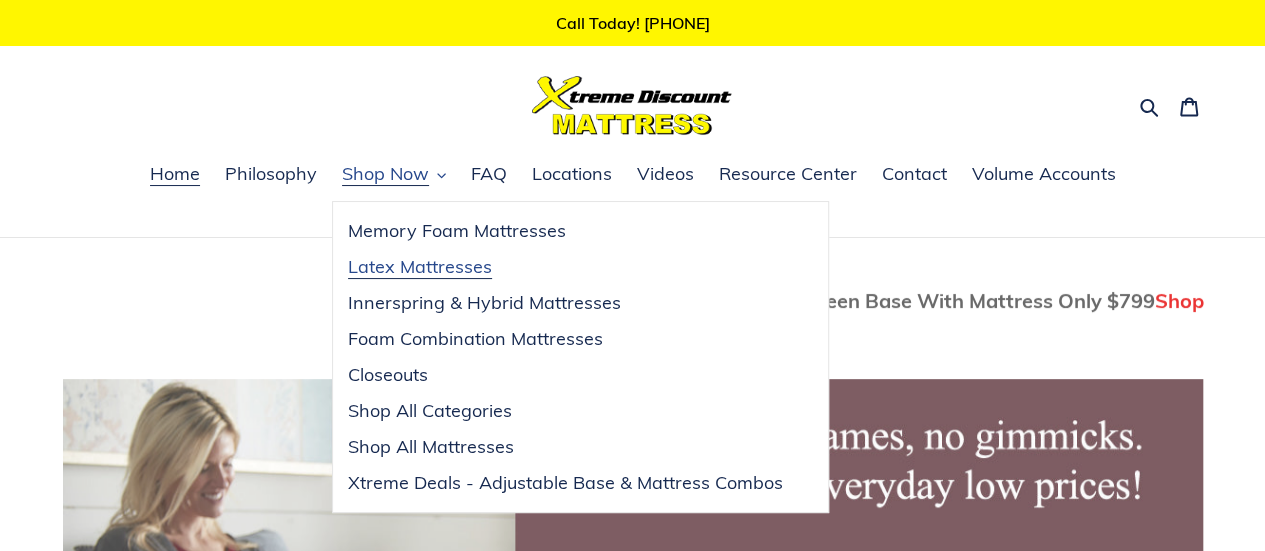 scroll, scrollTop: 0, scrollLeft: 1140, axis: horizontal 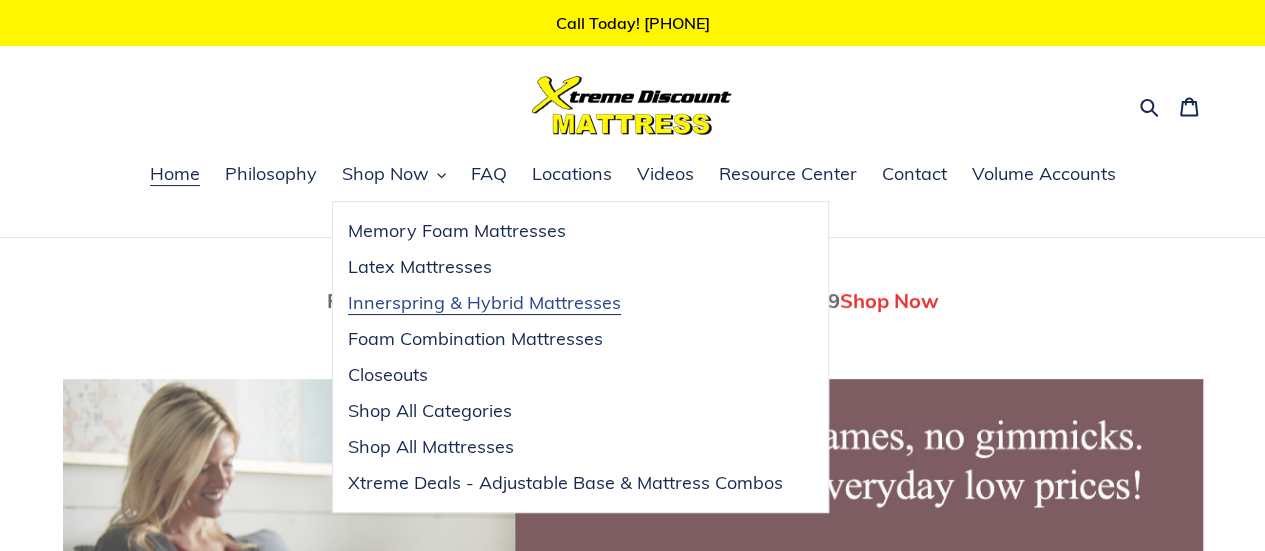 click on "Innerspring & Hybrid Mattresses" at bounding box center (484, 303) 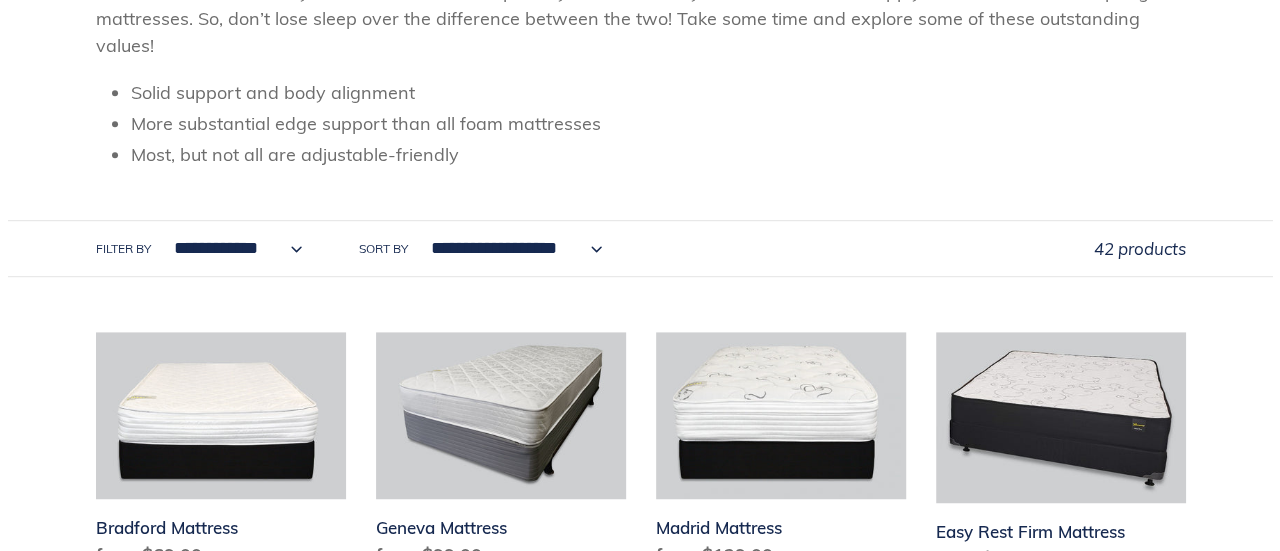scroll, scrollTop: 0, scrollLeft: 0, axis: both 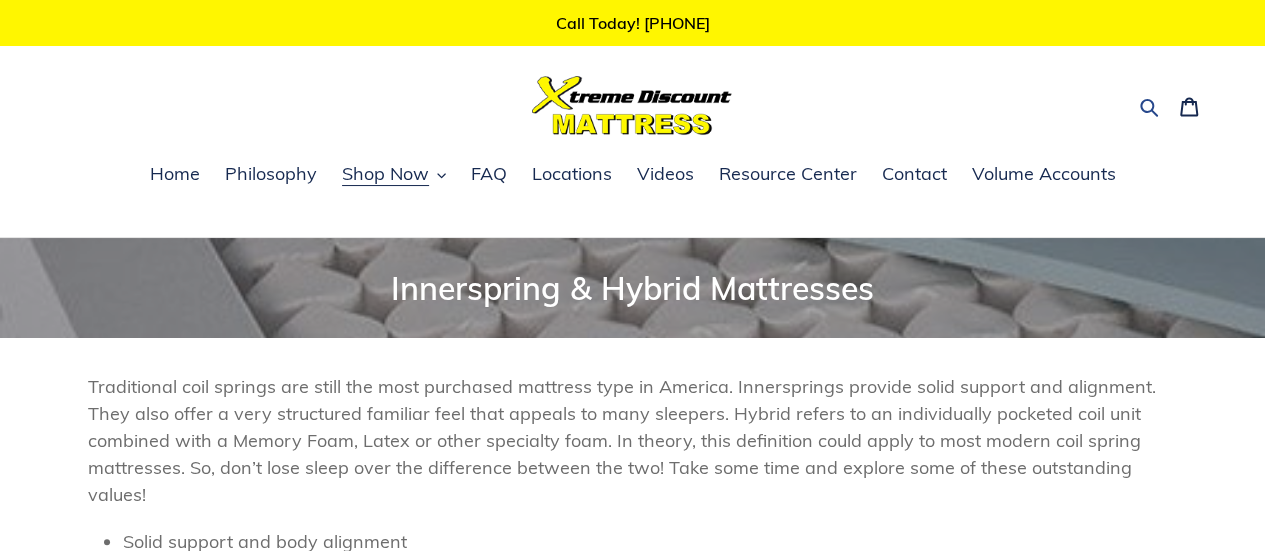 click 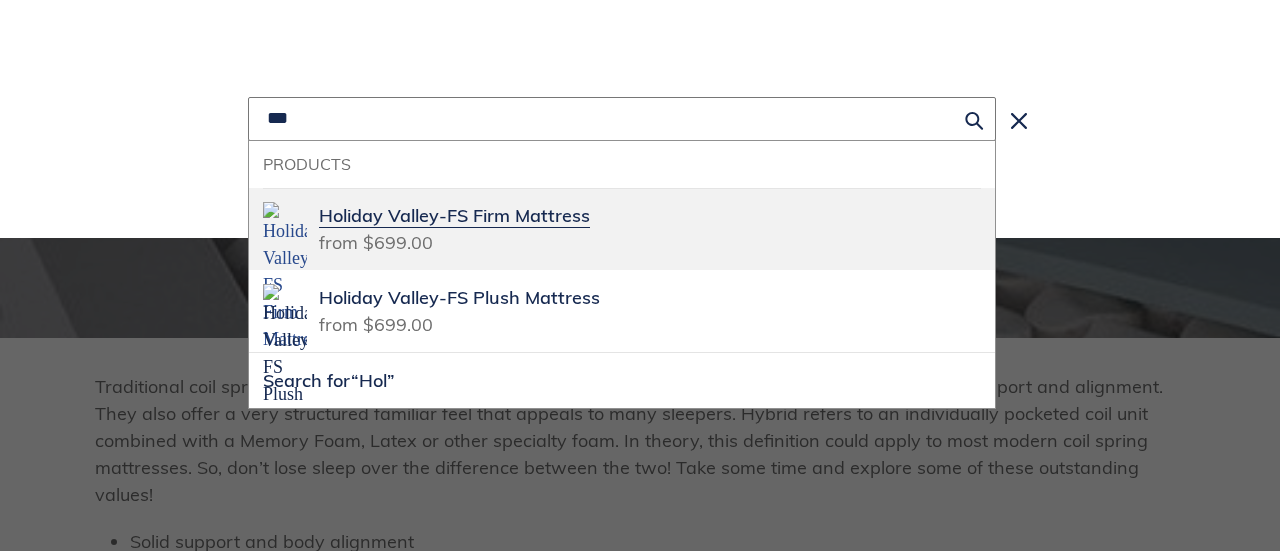 type on "***" 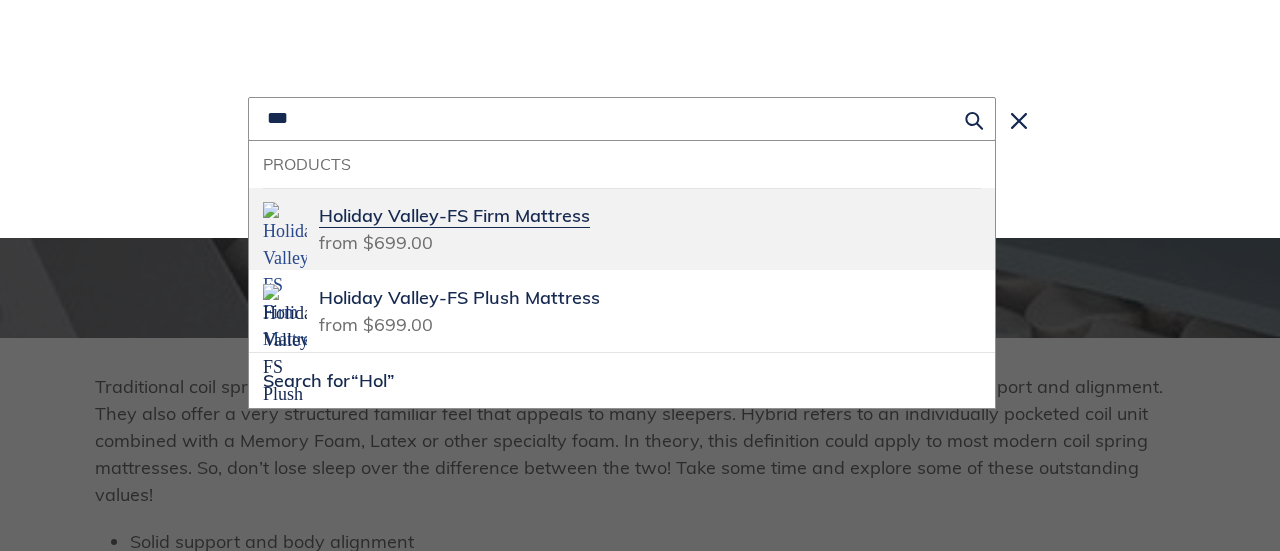 click on "Holiday Valley-FS Firm Mattress" at bounding box center (454, 216) 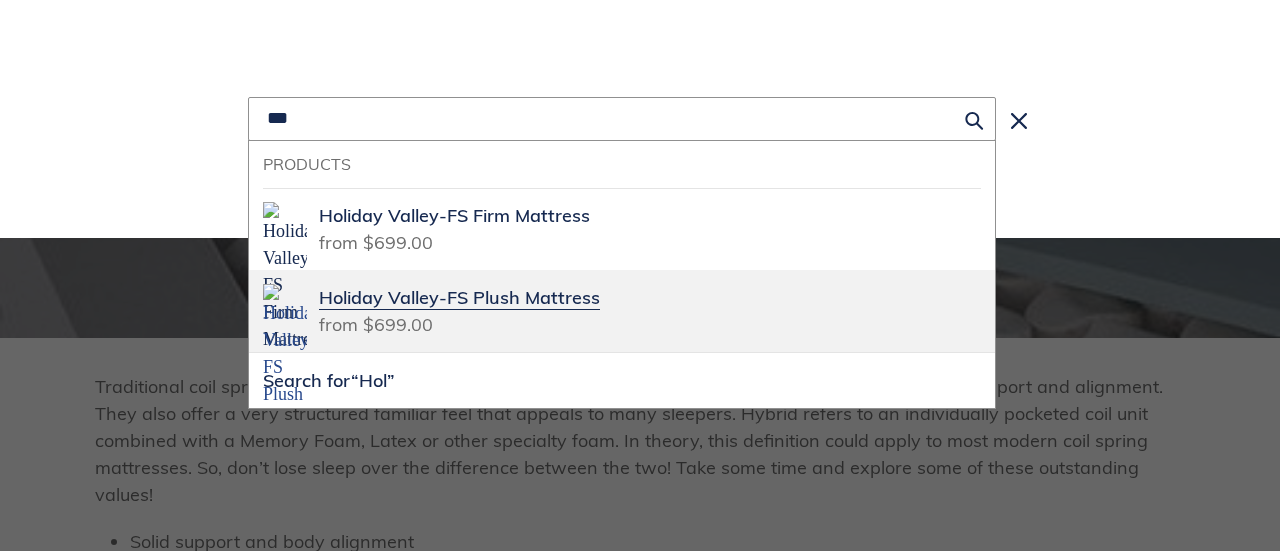 click on "Holiday Valley-FS Plush Mattress" at bounding box center [459, 298] 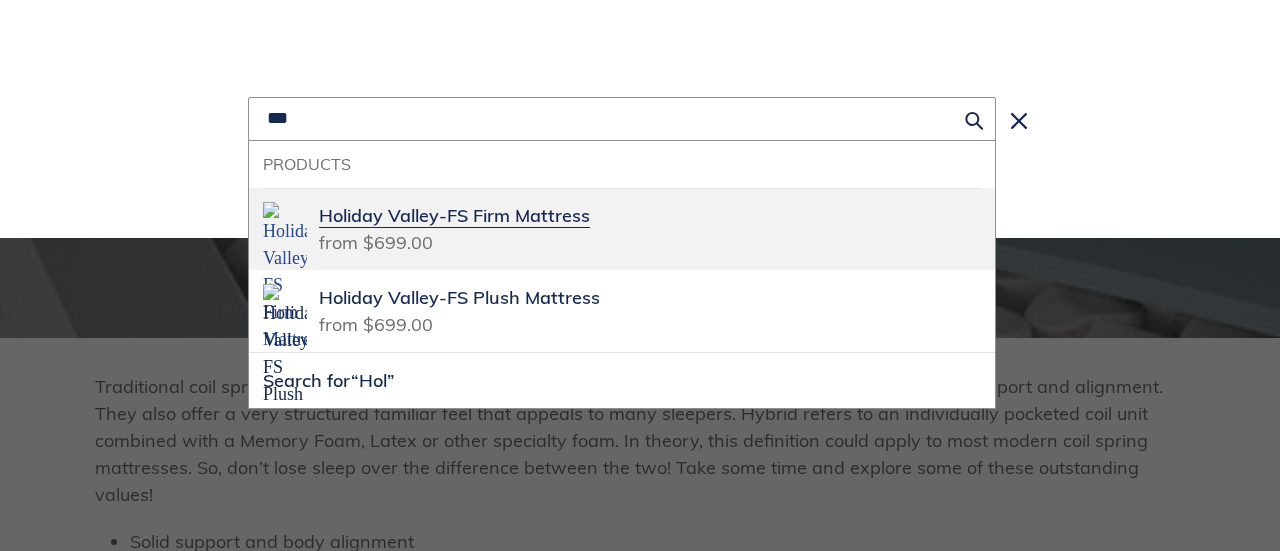 click on "Holiday Valley-FS Firm Mattress" at bounding box center (454, 216) 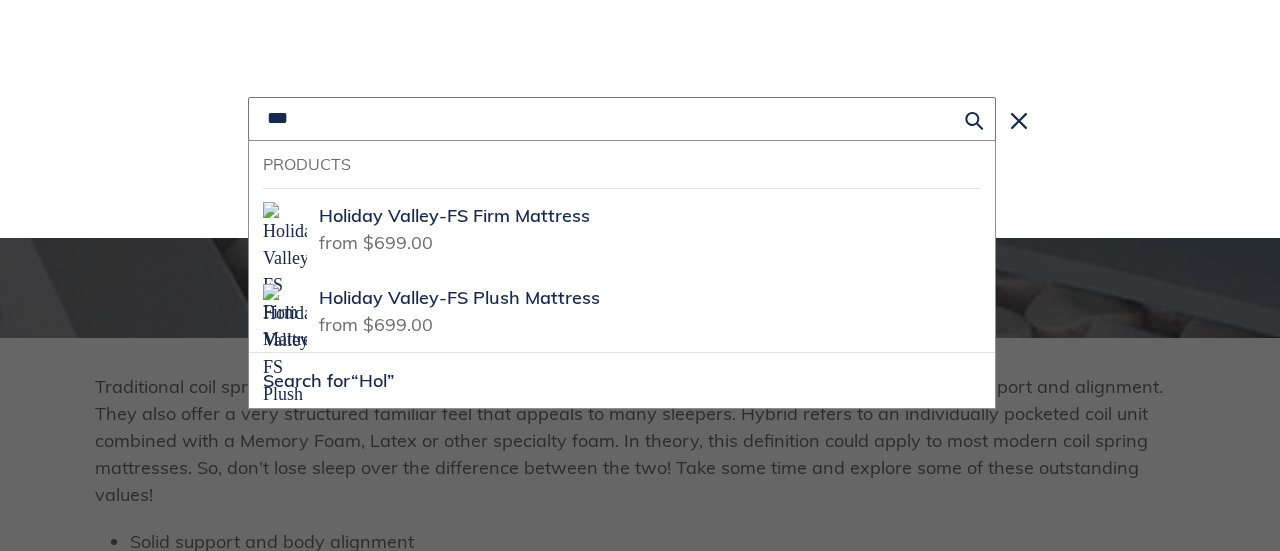drag, startPoint x: 418, startPoint y: 127, endPoint x: 178, endPoint y: 100, distance: 241.51398 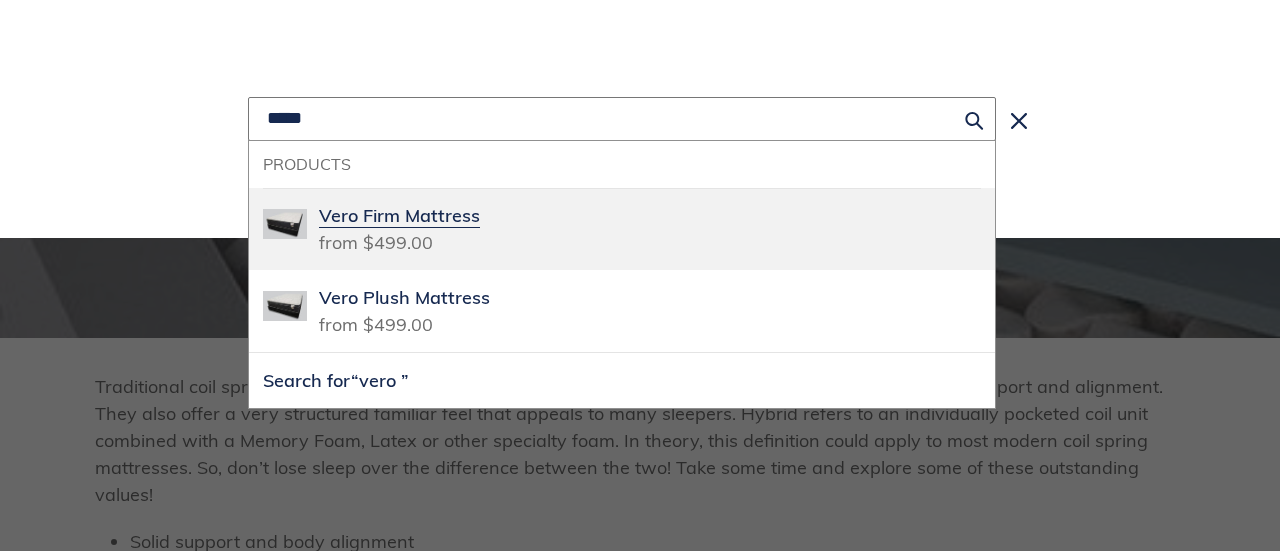 type on "****" 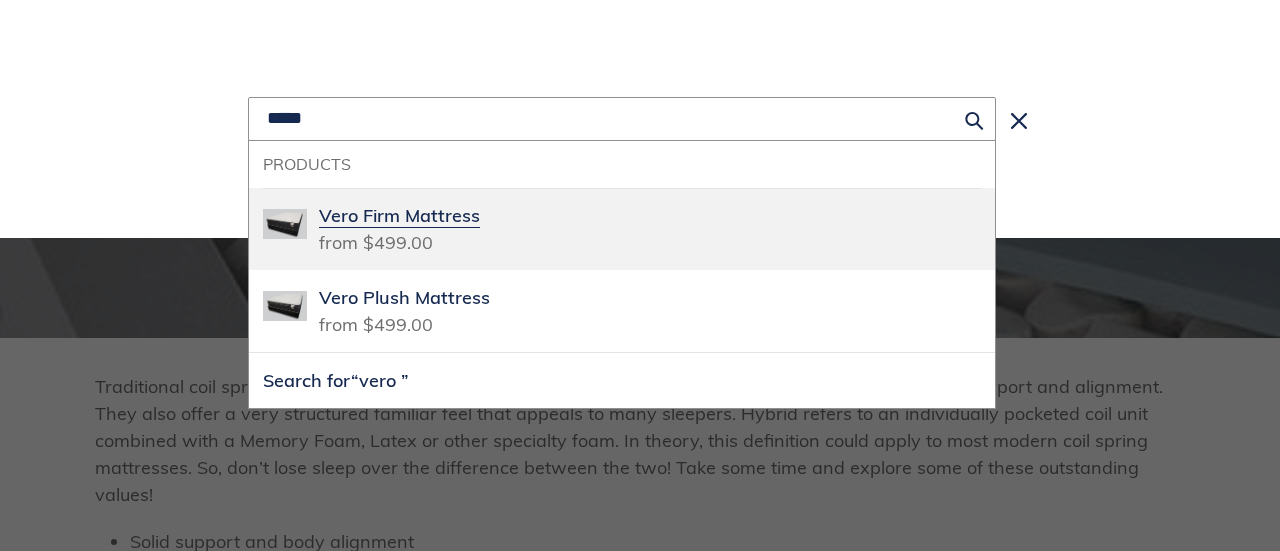 click on "from $499.00" at bounding box center (376, 239) 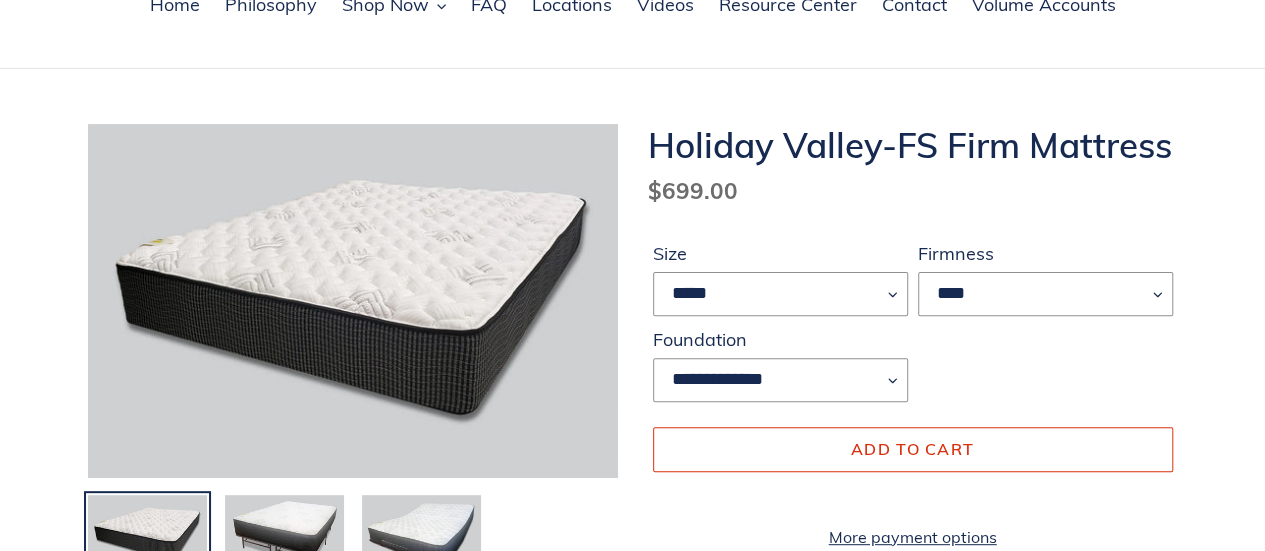 scroll, scrollTop: 200, scrollLeft: 0, axis: vertical 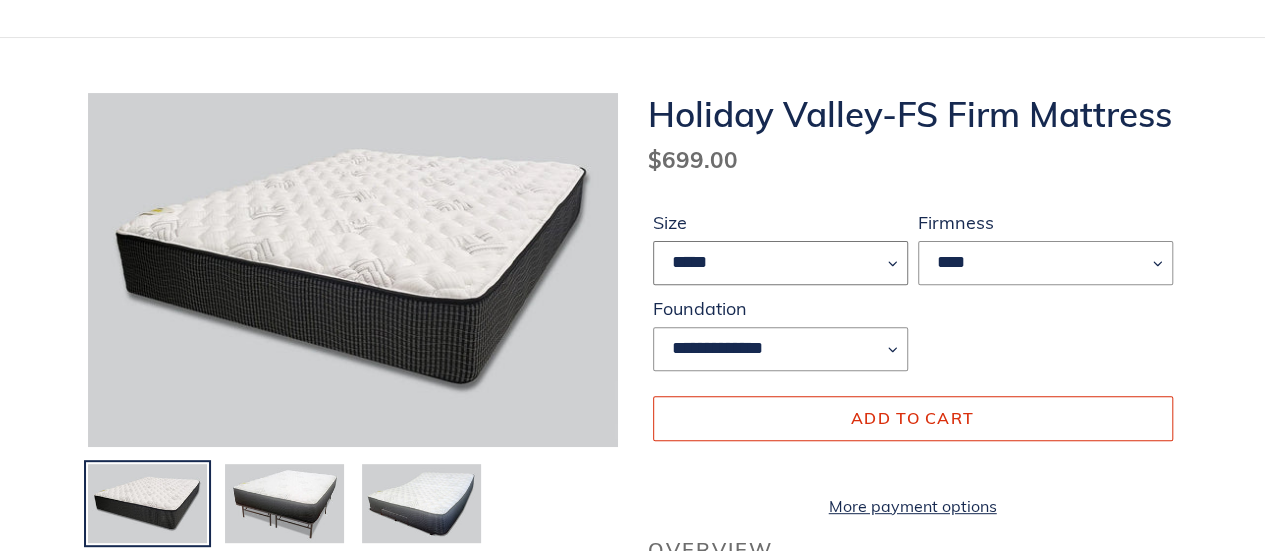 click on "***** ****" at bounding box center [780, 263] 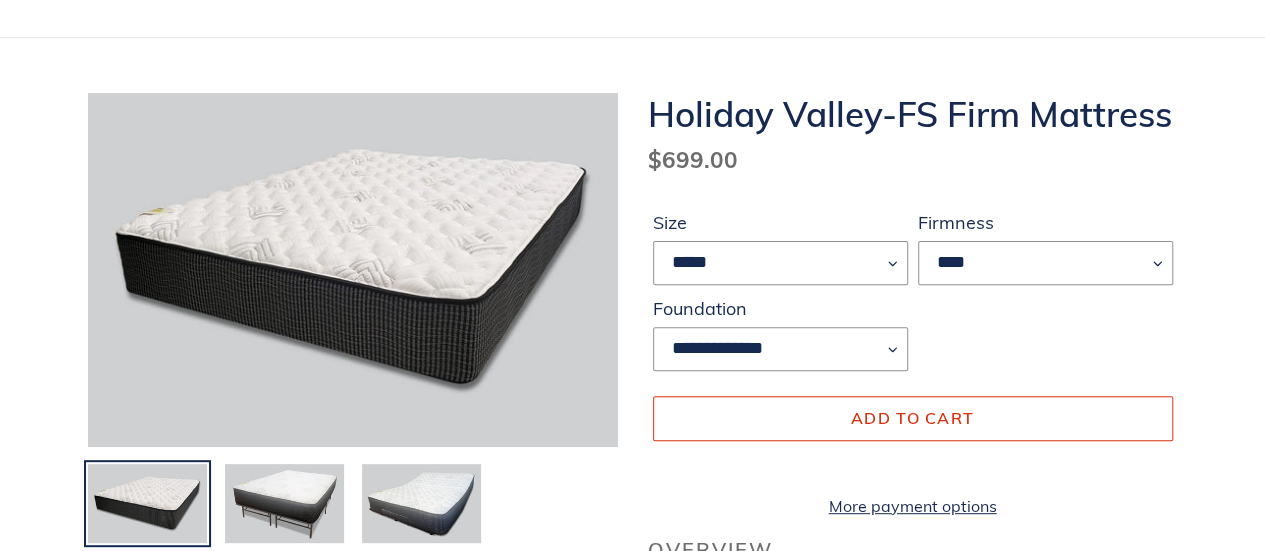 click on "**********" at bounding box center [913, 357] 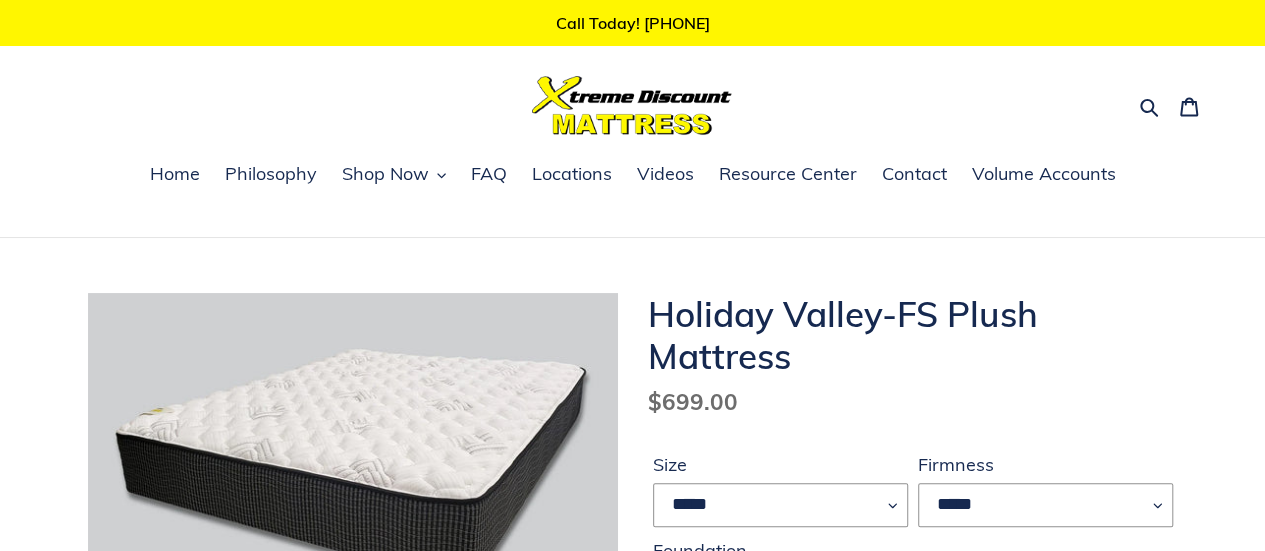 scroll, scrollTop: 200, scrollLeft: 0, axis: vertical 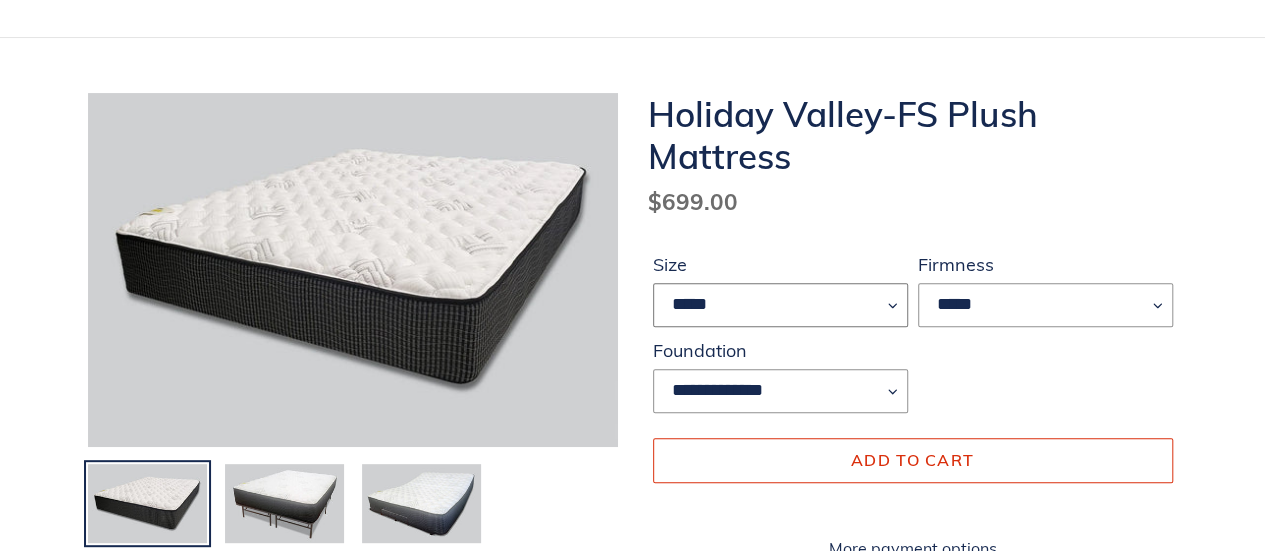 click on "***** ****" at bounding box center (780, 305) 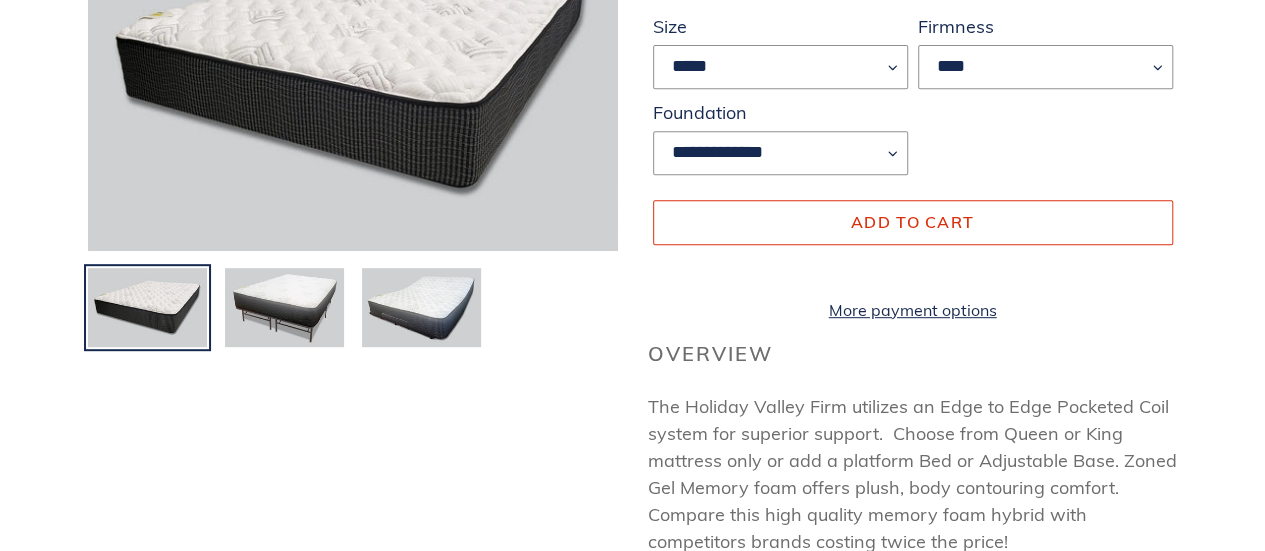 scroll, scrollTop: 200, scrollLeft: 0, axis: vertical 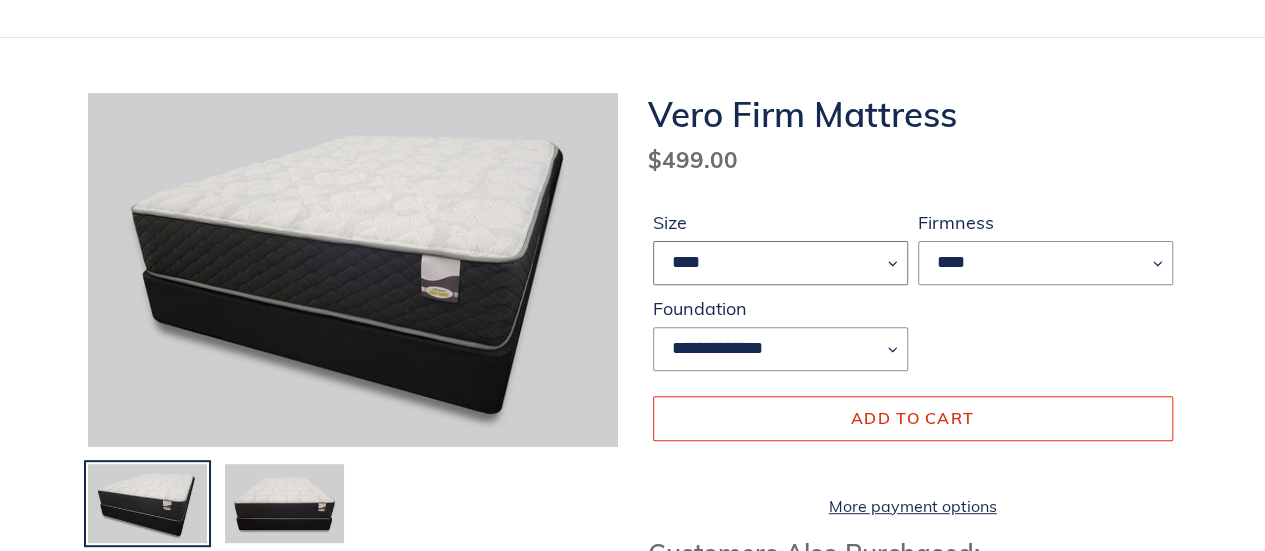 click on "**** ******* **** ***** ****" at bounding box center (780, 263) 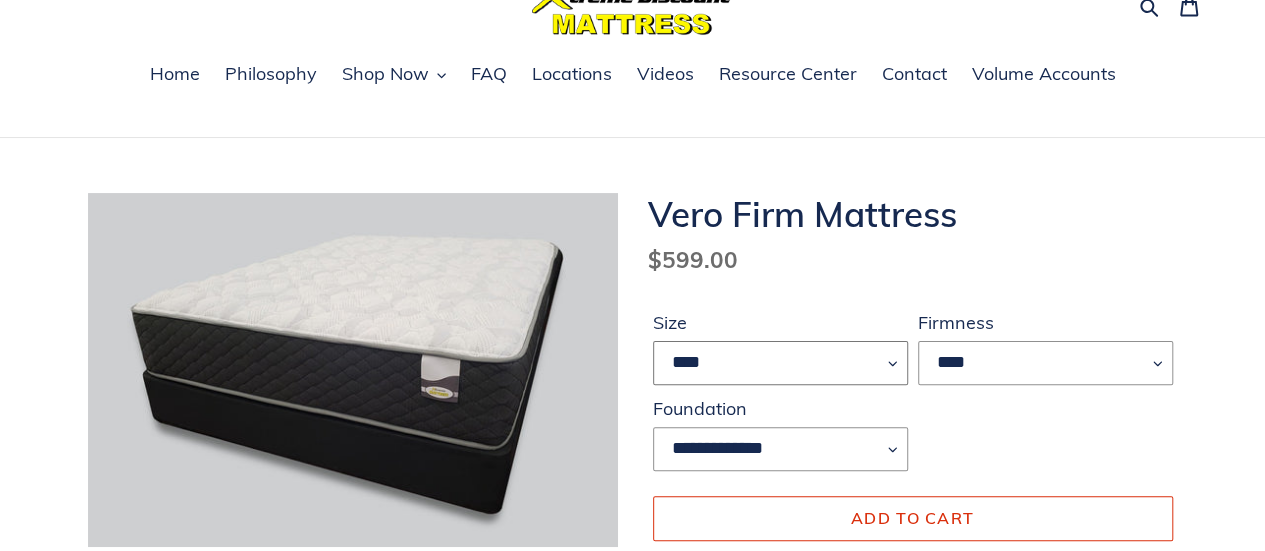 scroll, scrollTop: 200, scrollLeft: 0, axis: vertical 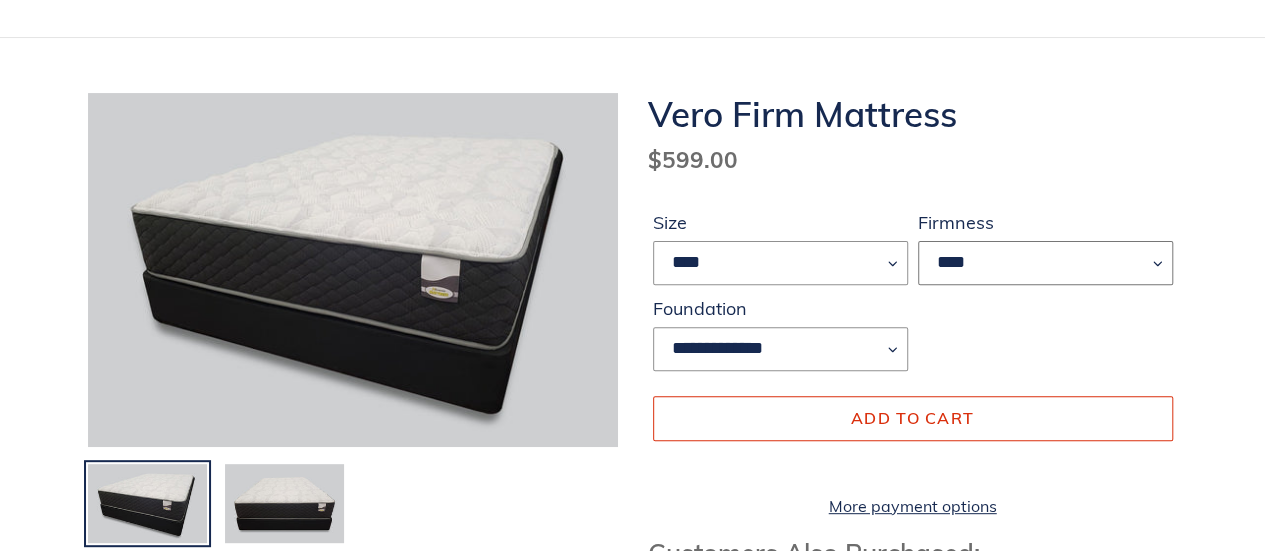 click on "****" at bounding box center (1045, 263) 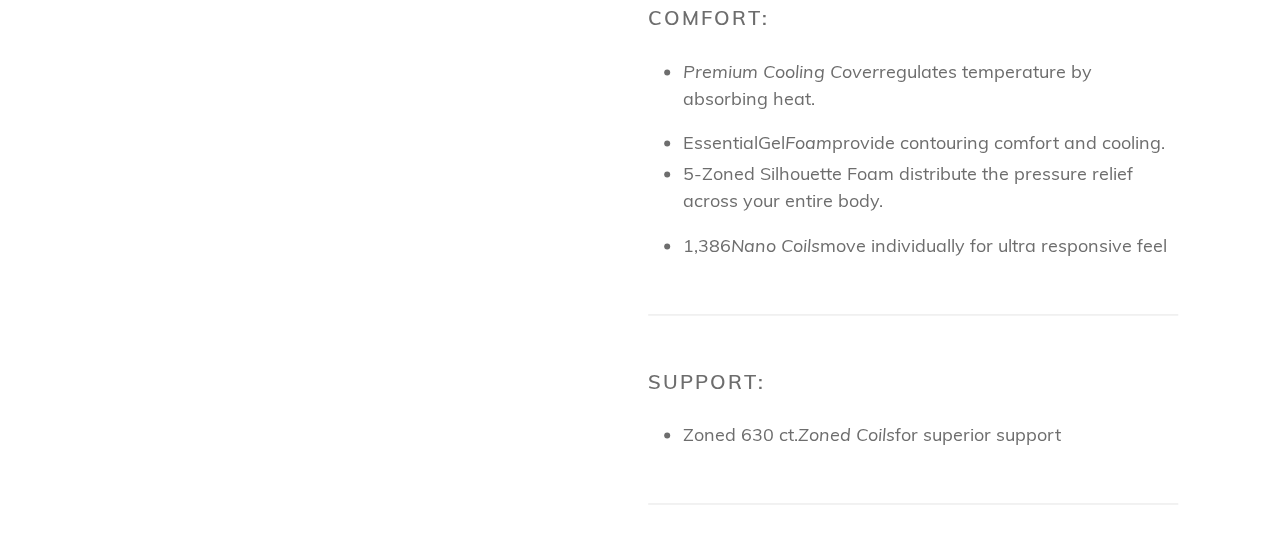 scroll, scrollTop: 1400, scrollLeft: 0, axis: vertical 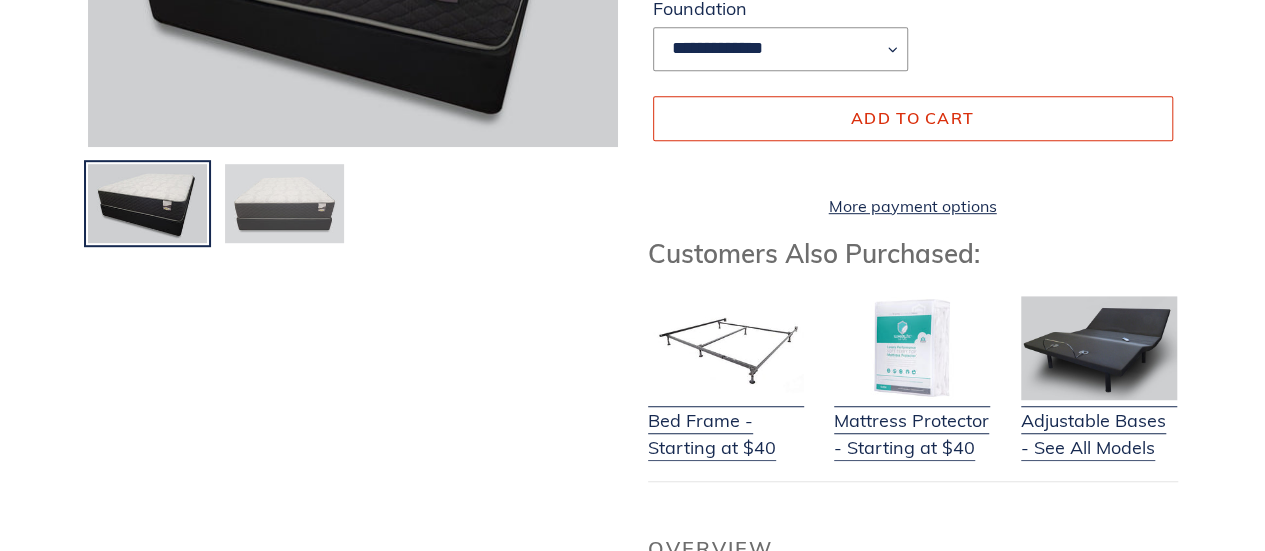 click at bounding box center [284, 204] 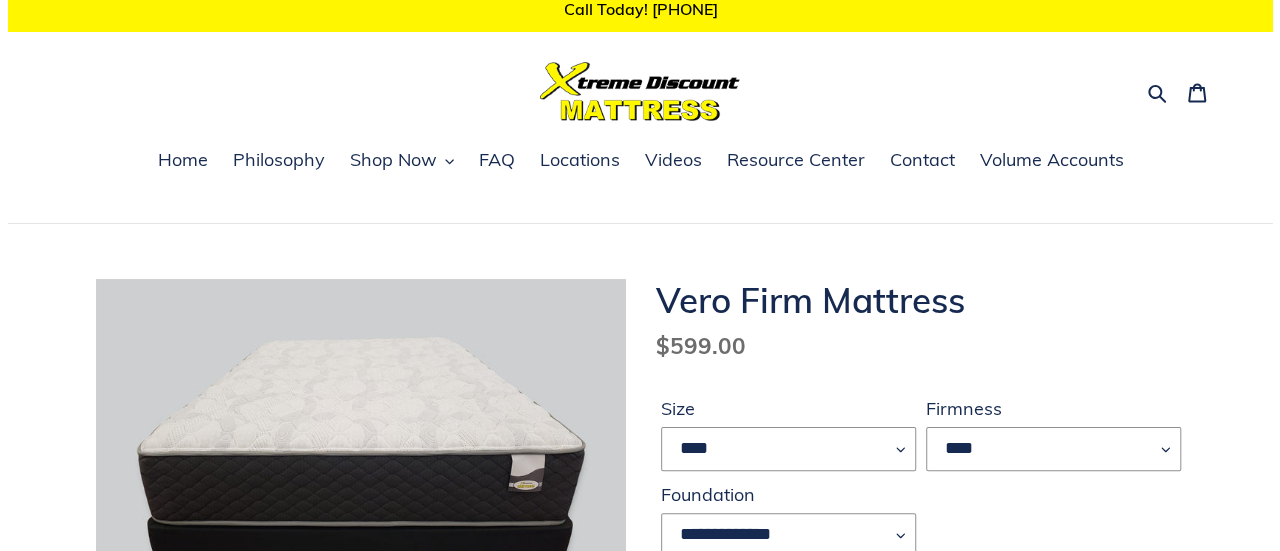 scroll, scrollTop: 0, scrollLeft: 0, axis: both 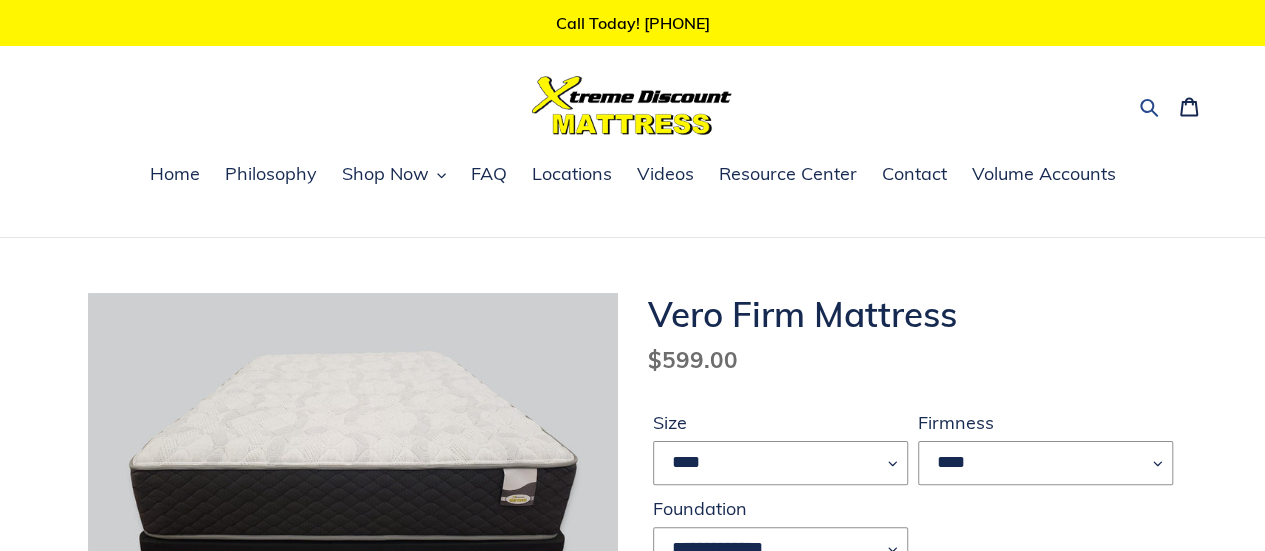 click 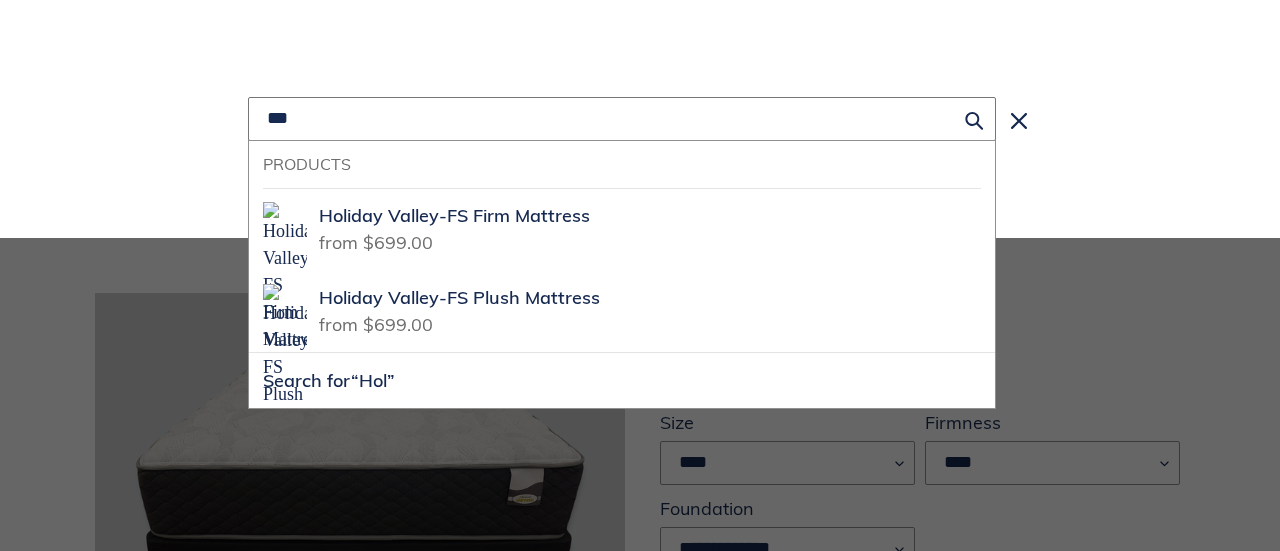 type on "***" 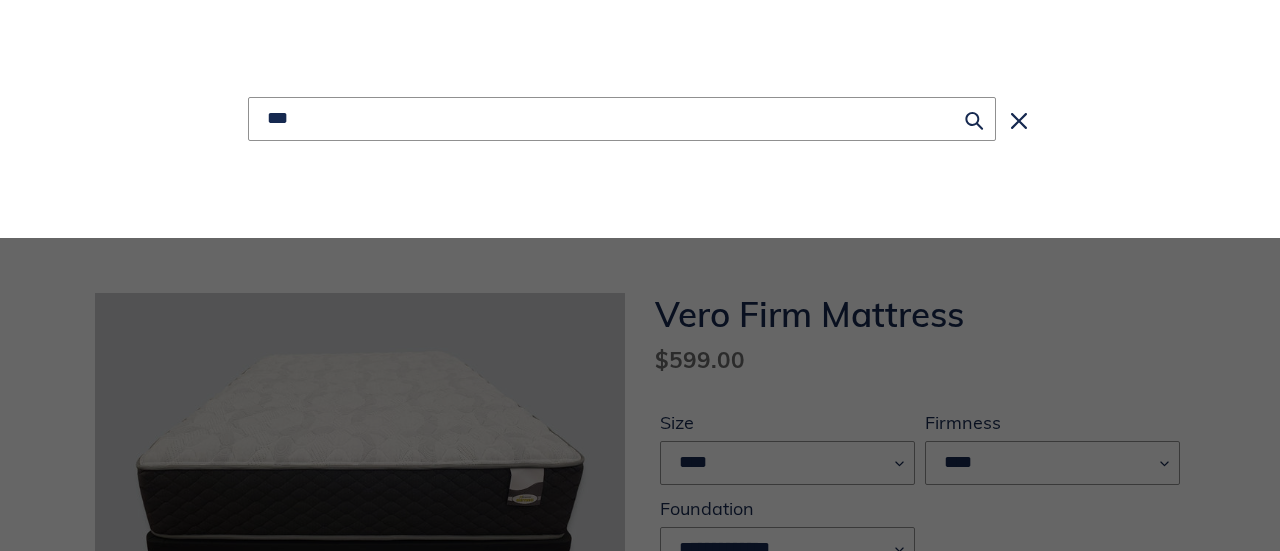 click on "***
Products Holiday Valley-FS Firm Mattress ,  Regular price from $699.00 ,  1 of 2 Holiday Valley-FS Plush Mattress ,  Regular price from $699.00 ,  2 of 2 Search for  “Hol”
2 results found
Submit
Close search" at bounding box center (640, 119) 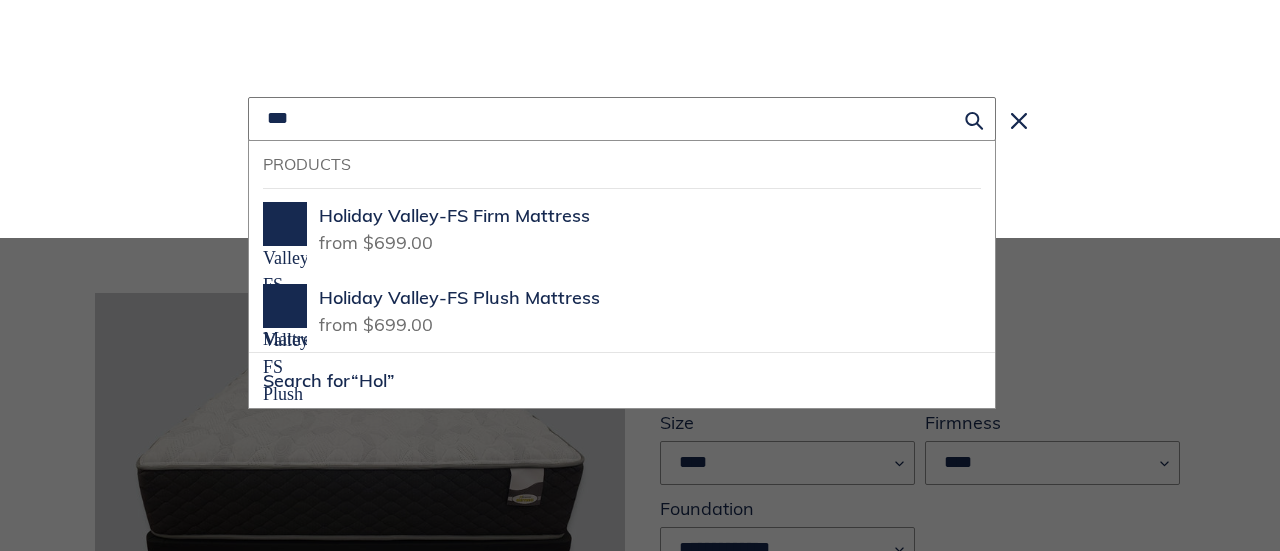 click on "***" at bounding box center (622, 119) 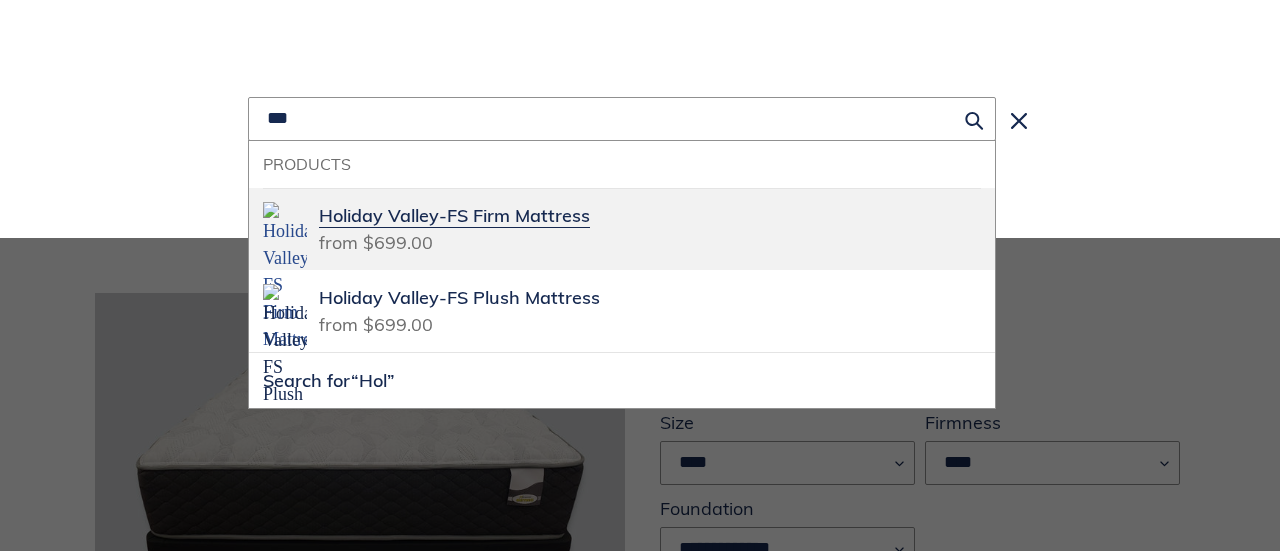 click on "Holiday Valley-FS Firm Mattress" at bounding box center [454, 216] 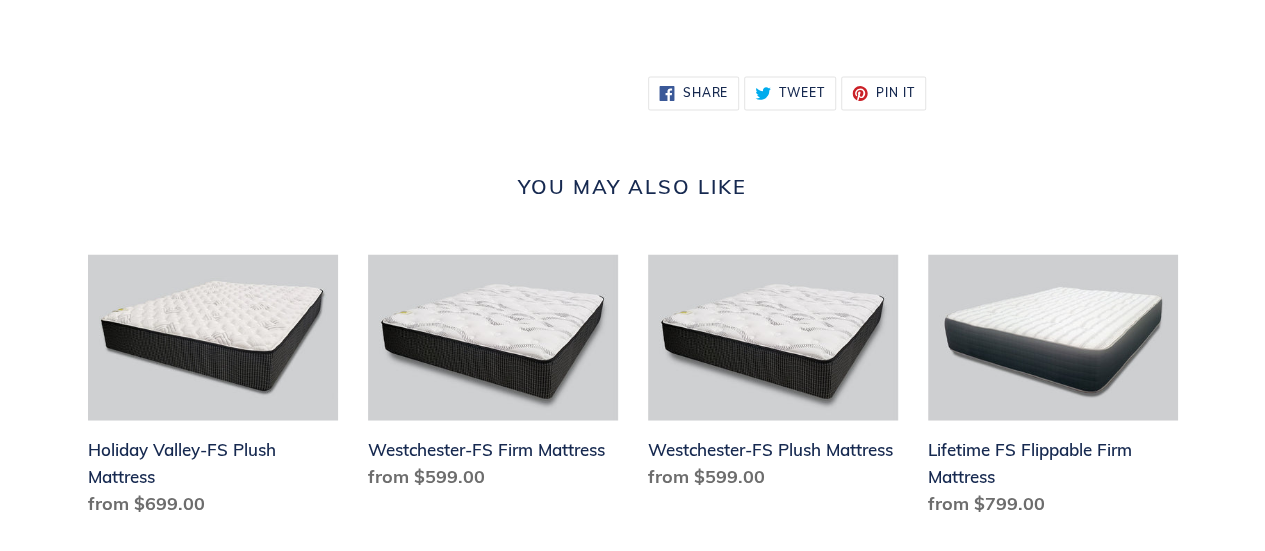scroll, scrollTop: 1800, scrollLeft: 0, axis: vertical 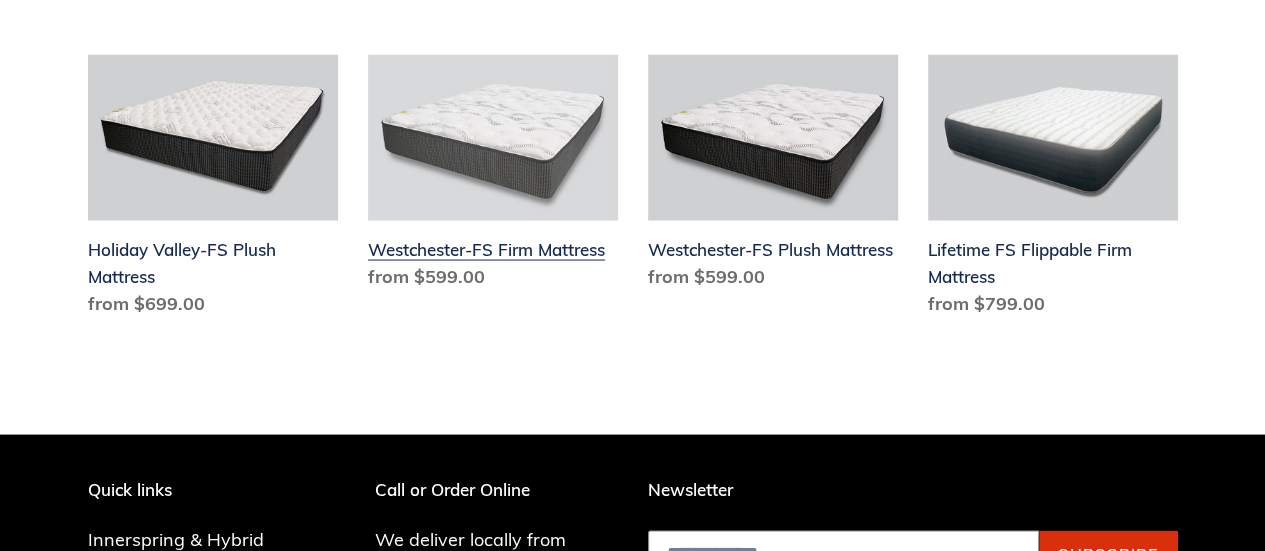 click on "Westchester-FS Firm Mattress" at bounding box center [493, 176] 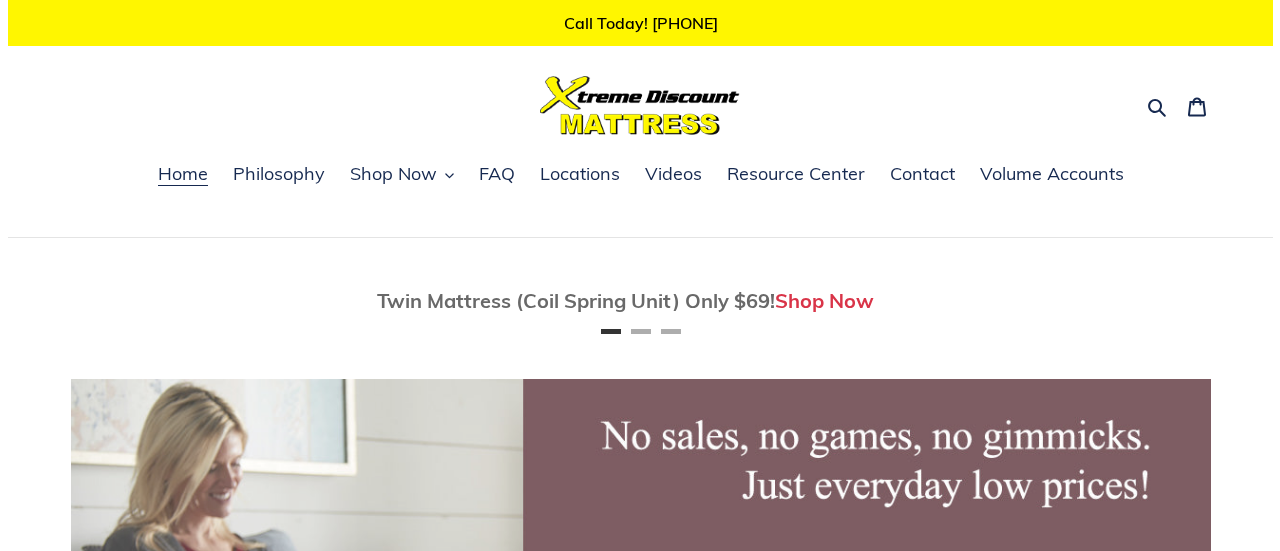 scroll, scrollTop: 0, scrollLeft: 0, axis: both 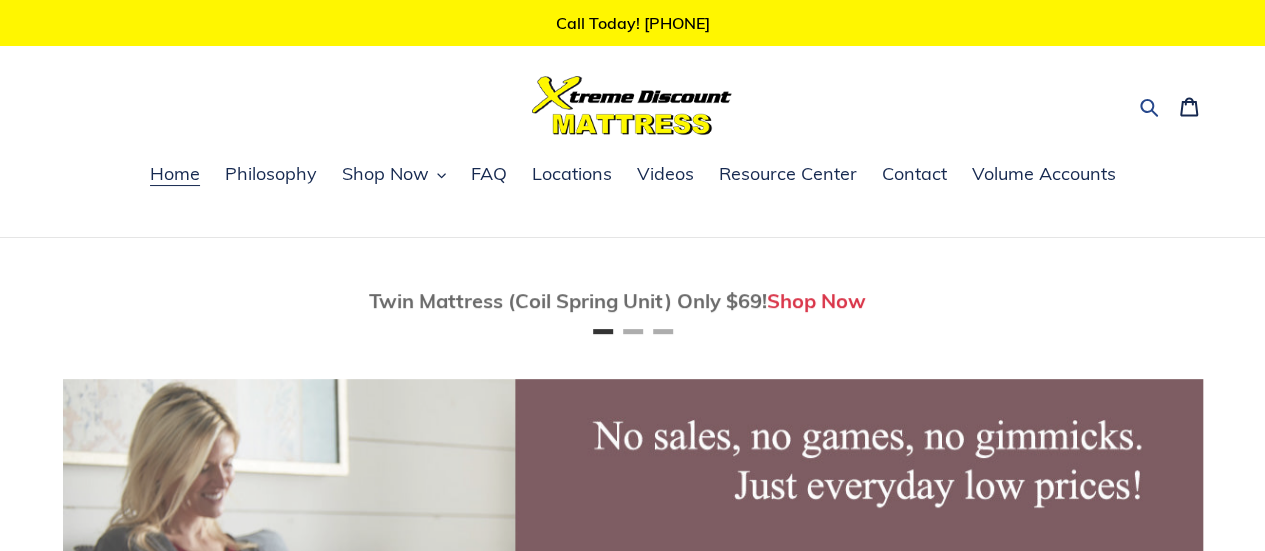 click 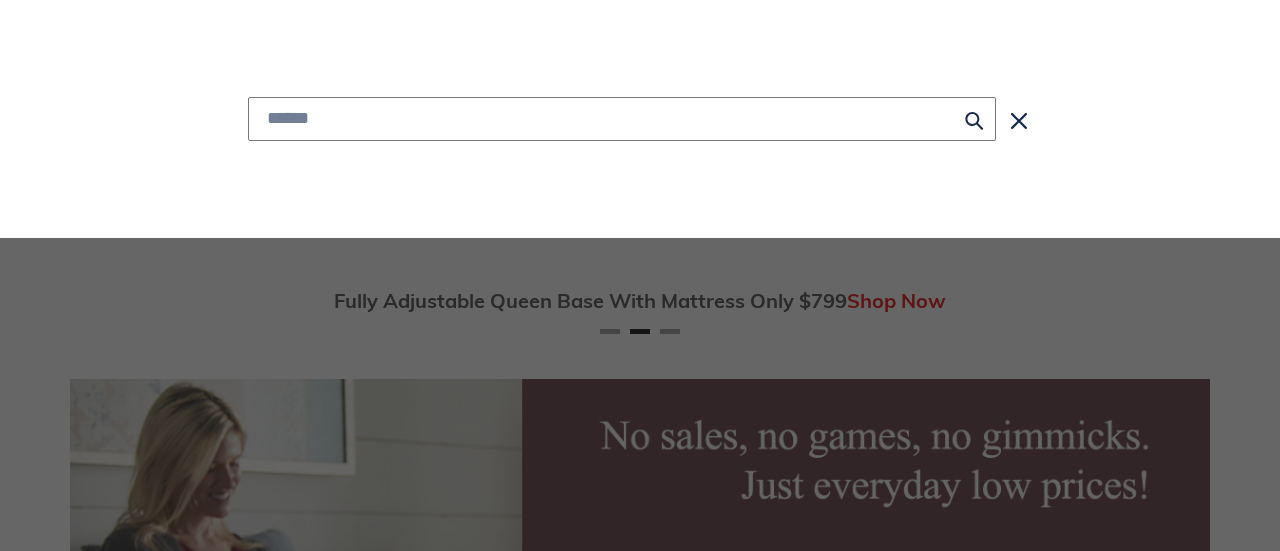 scroll, scrollTop: 0, scrollLeft: 1140, axis: horizontal 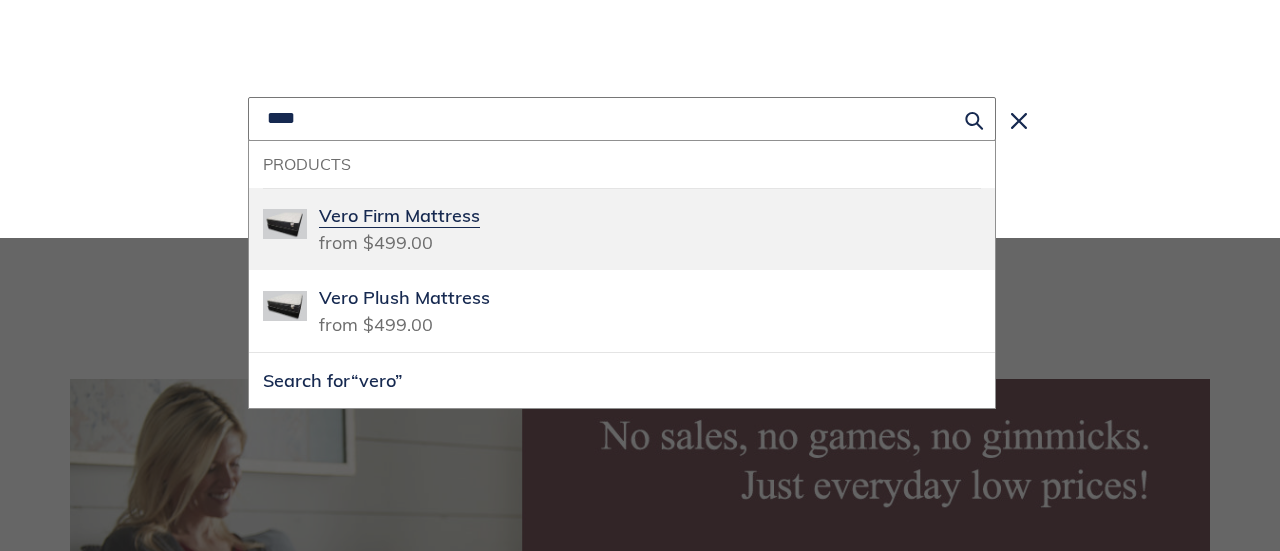type on "****" 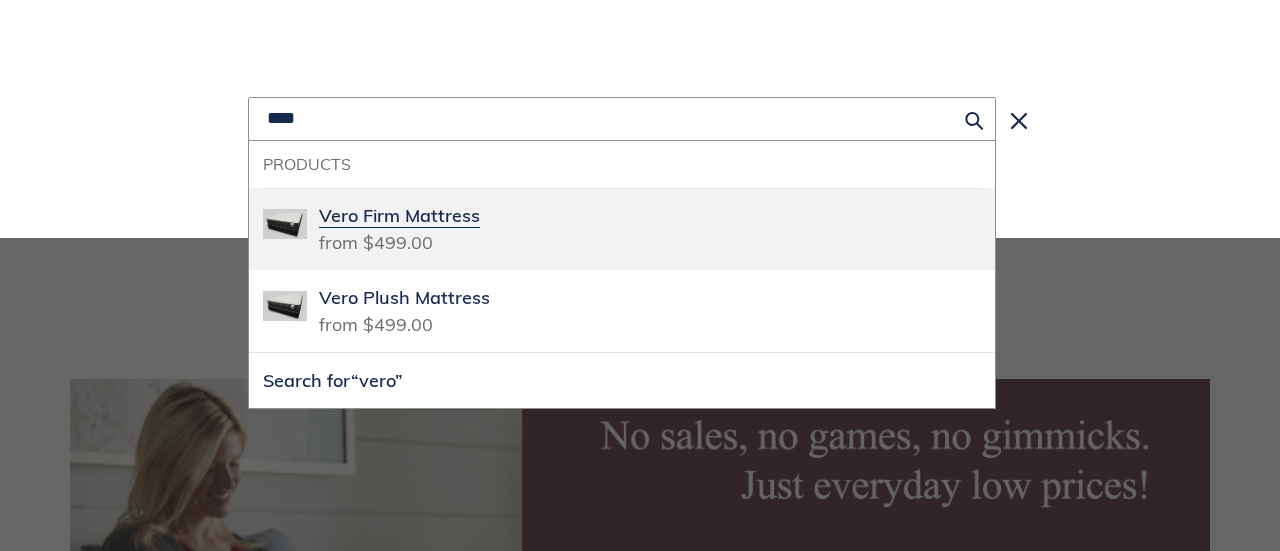 click on "Vero Firm Mattress" at bounding box center [399, 216] 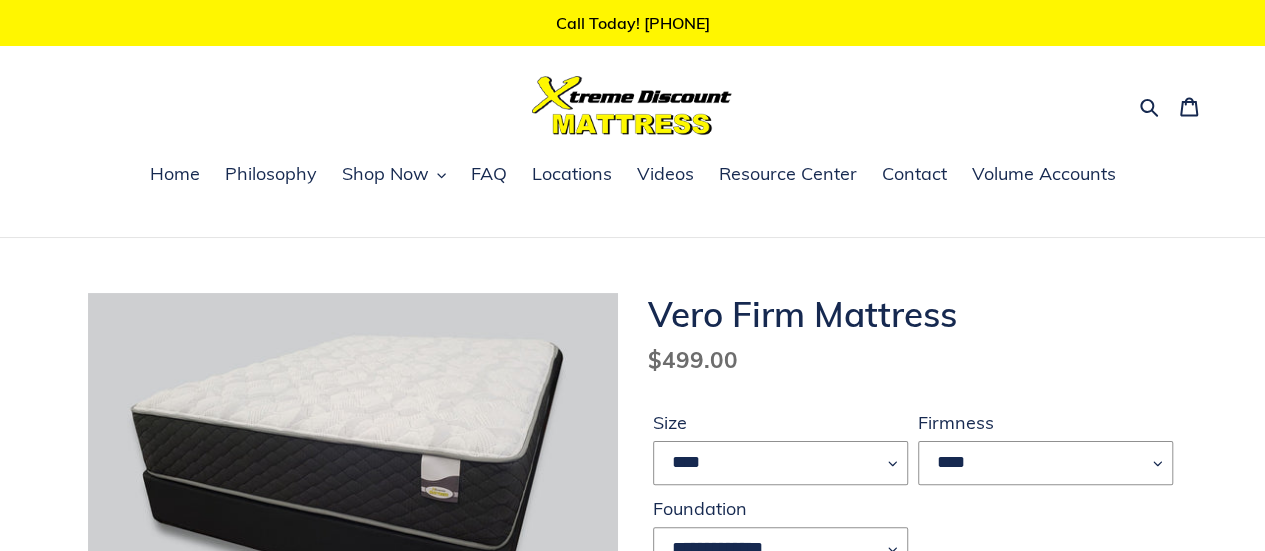 scroll, scrollTop: 100, scrollLeft: 0, axis: vertical 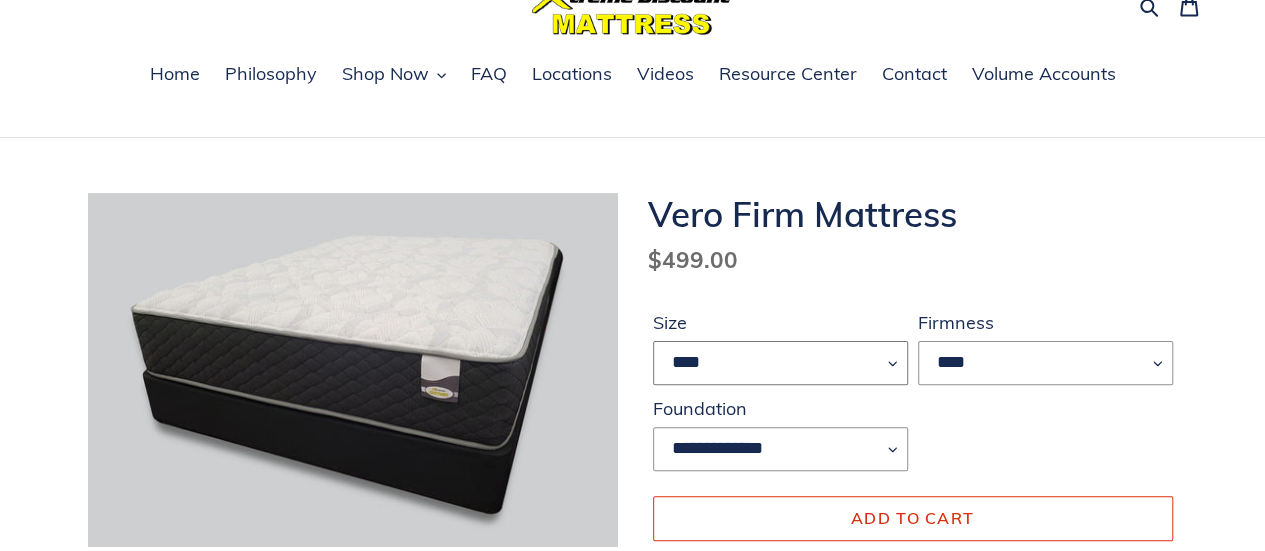click on "**** ******* **** ***** ****" at bounding box center (780, 363) 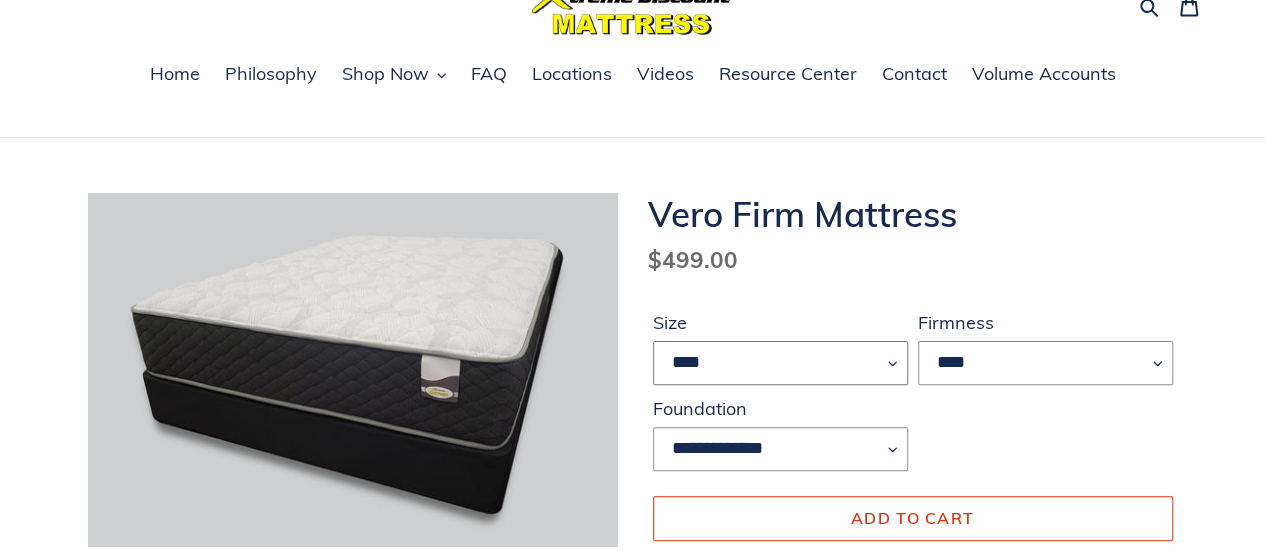 select on "****" 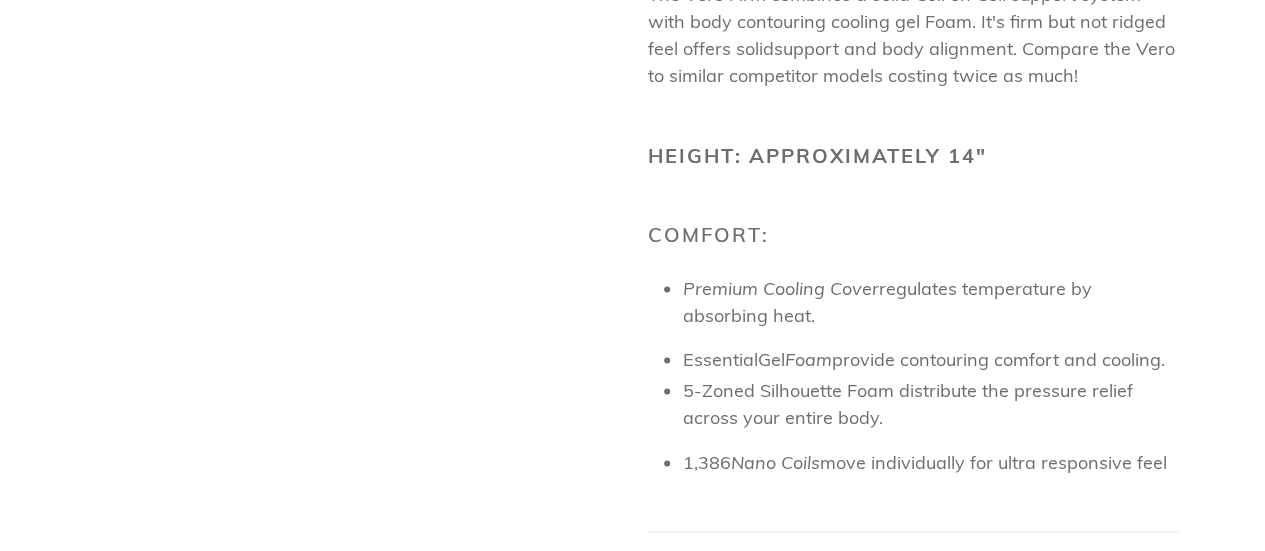 scroll, scrollTop: 1200, scrollLeft: 0, axis: vertical 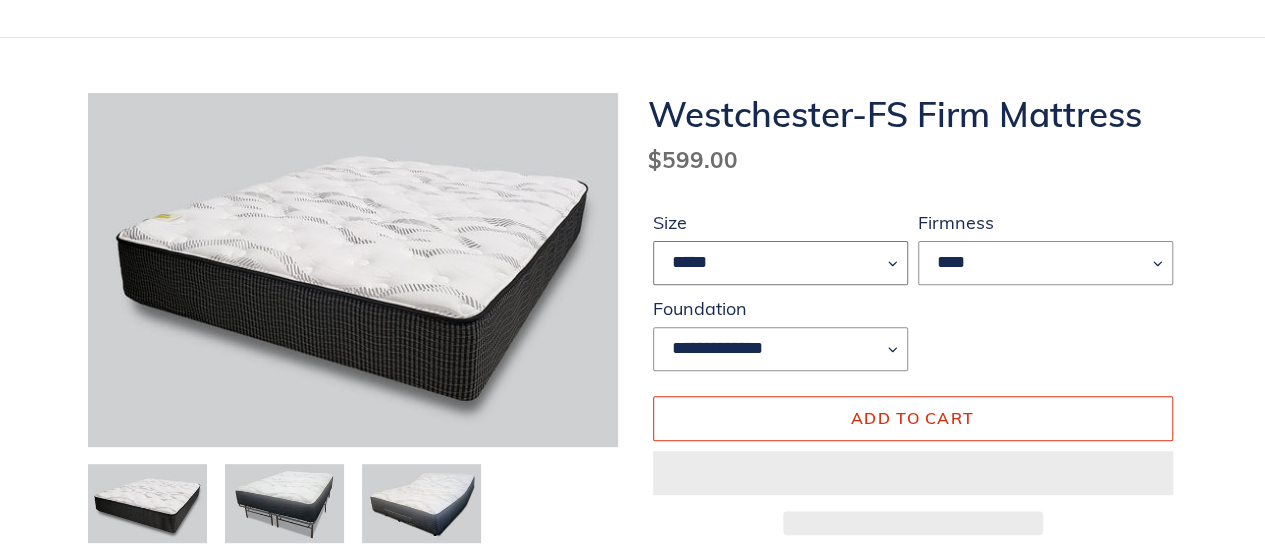 click on "*****
****" at bounding box center [780, 263] 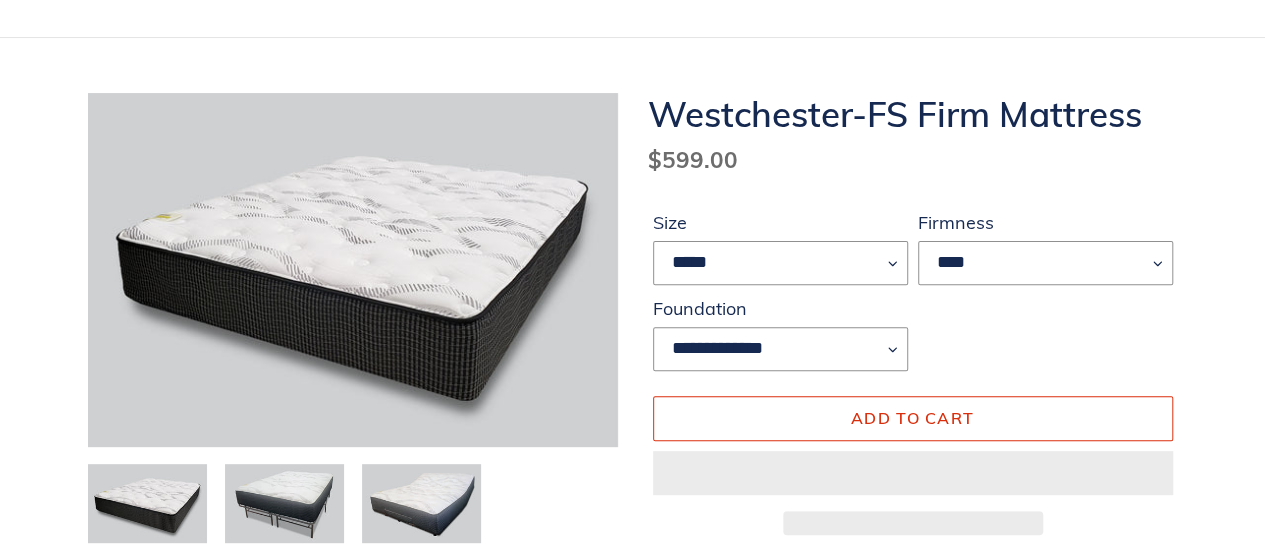 click on "Size" at bounding box center [780, 222] 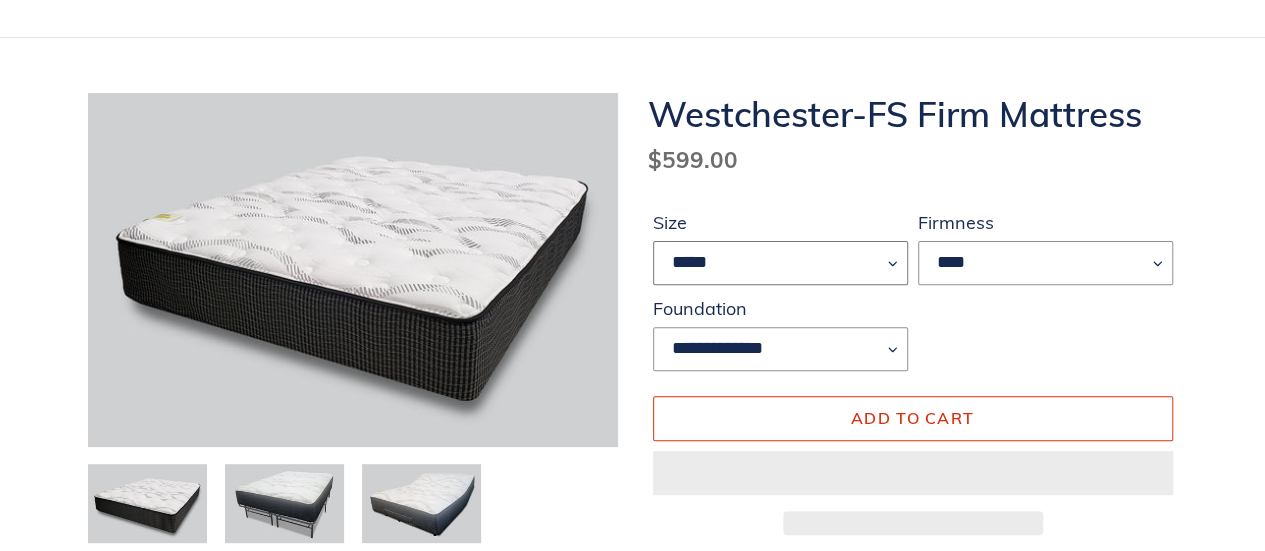 click on "*****
****" at bounding box center [780, 263] 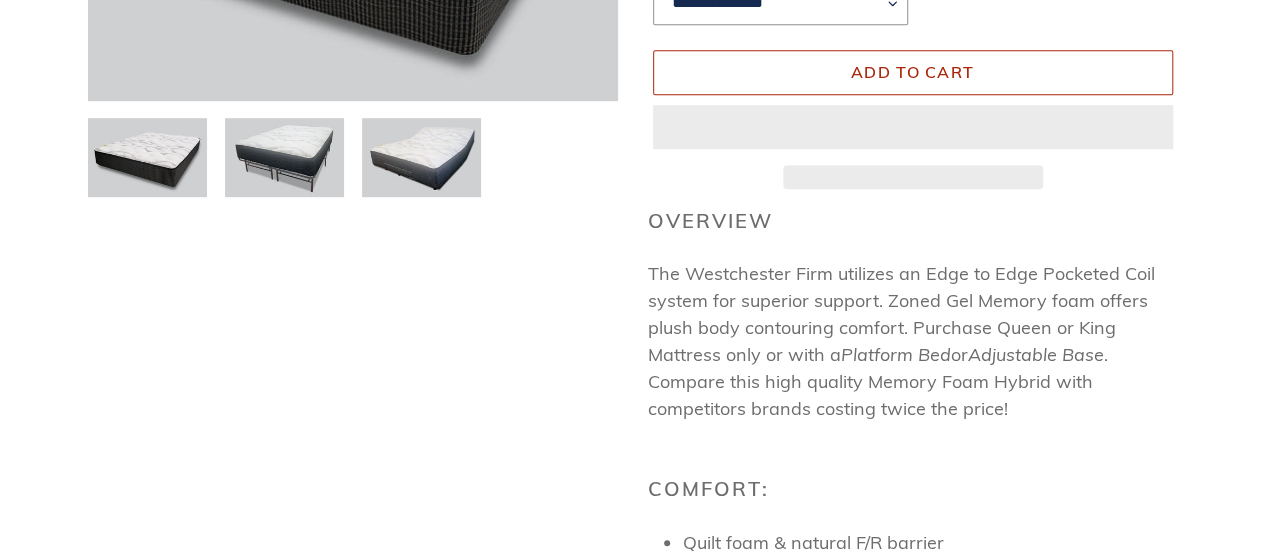 scroll, scrollTop: 500, scrollLeft: 0, axis: vertical 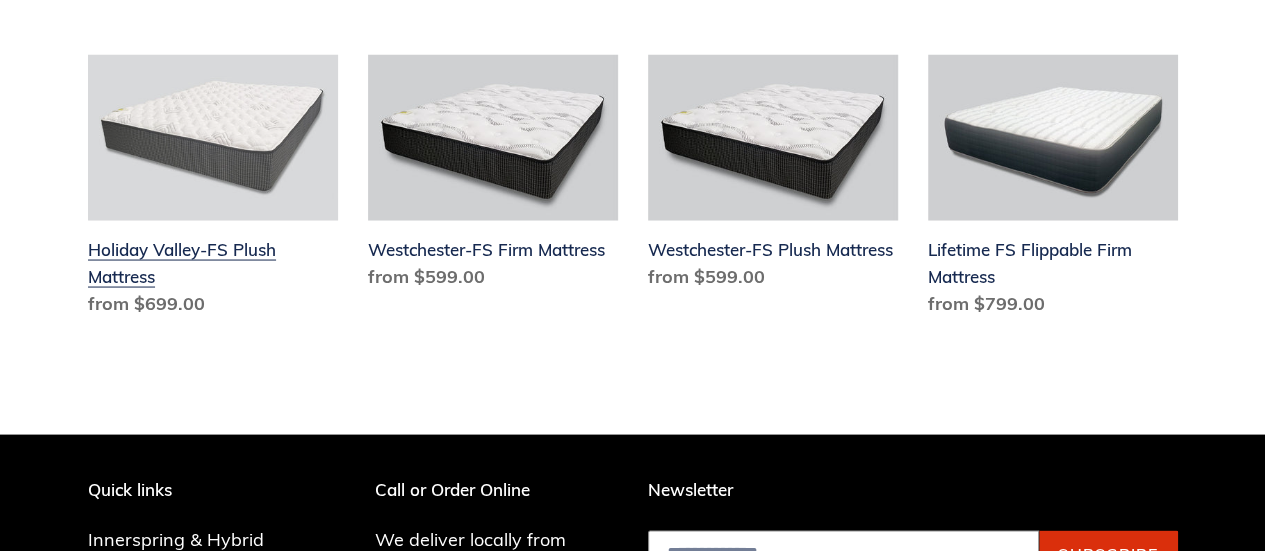 click on "Holiday Valley-FS Plush Mattress" at bounding box center [213, 189] 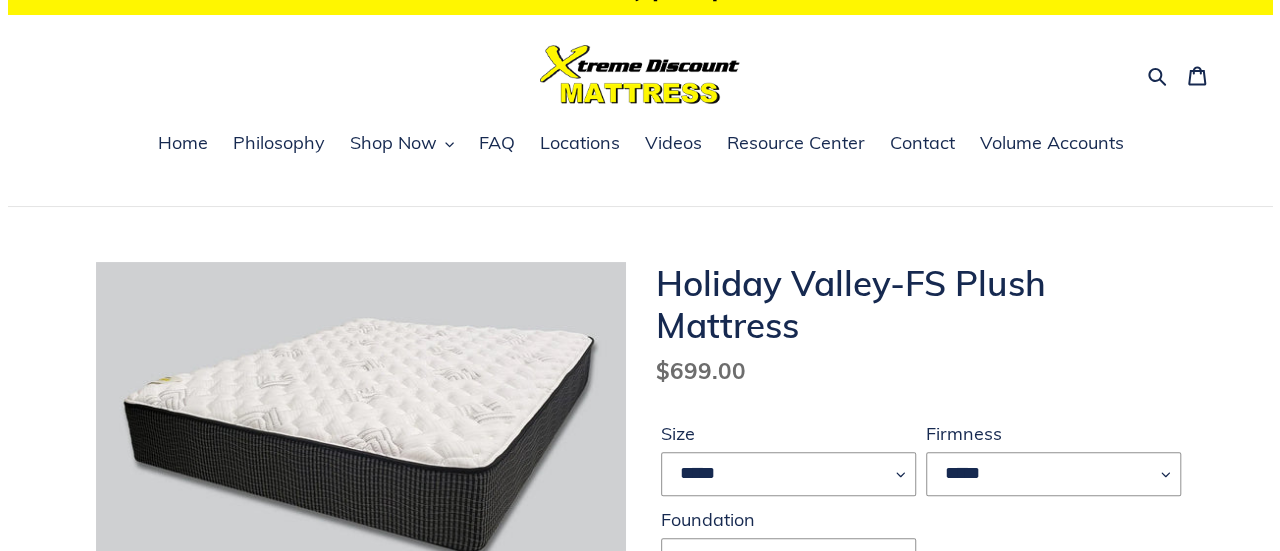 scroll, scrollTop: 0, scrollLeft: 0, axis: both 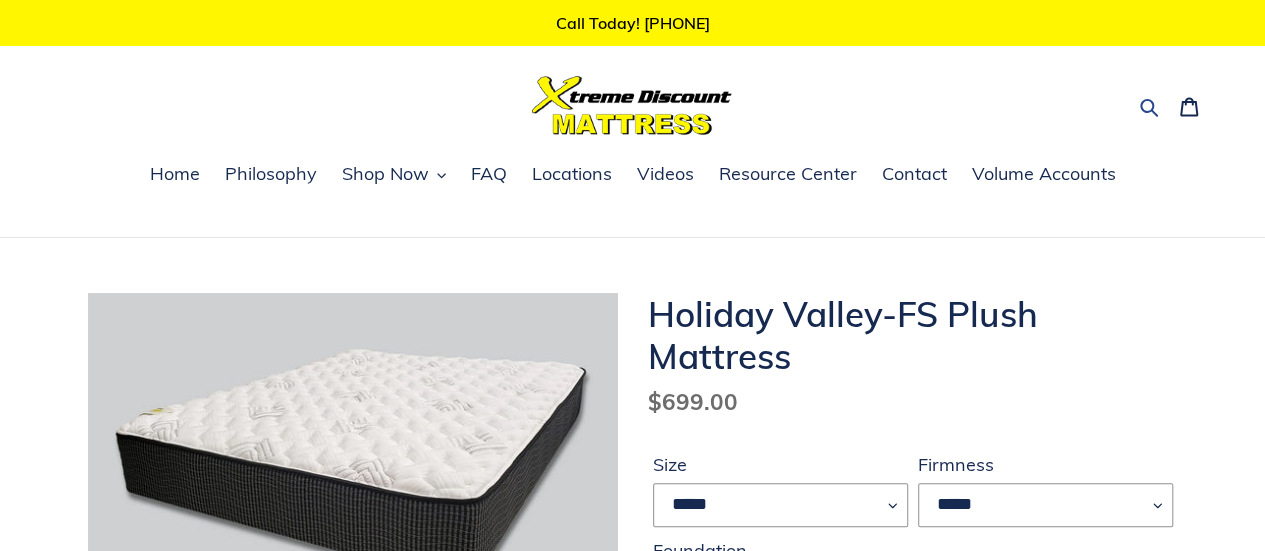 click 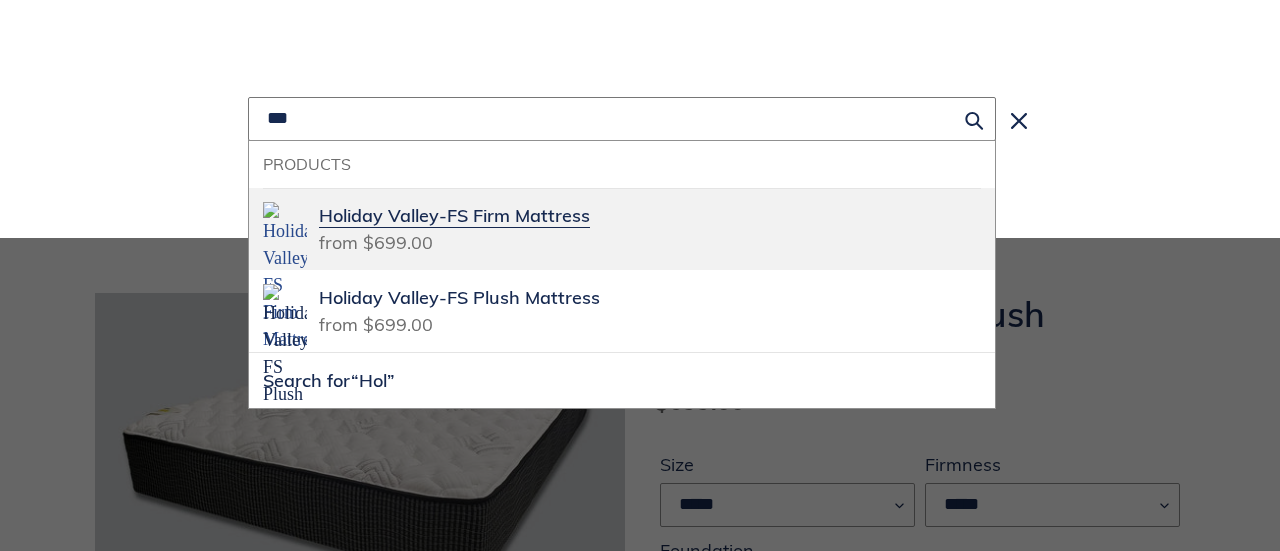type on "***" 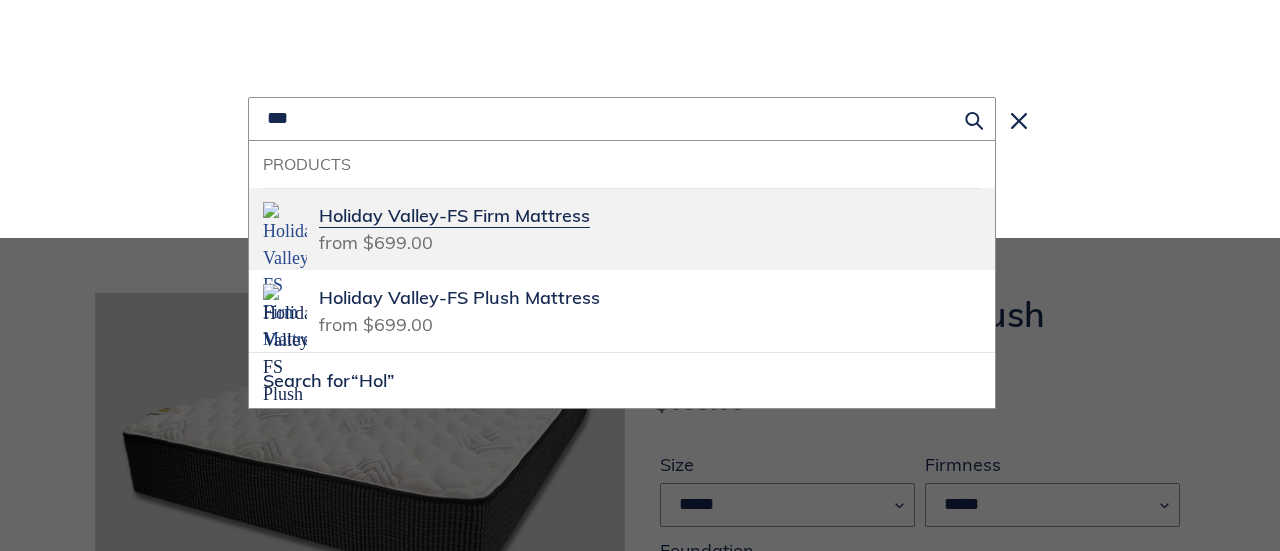 click on "Regular price from $699.00" at bounding box center [380, 242] 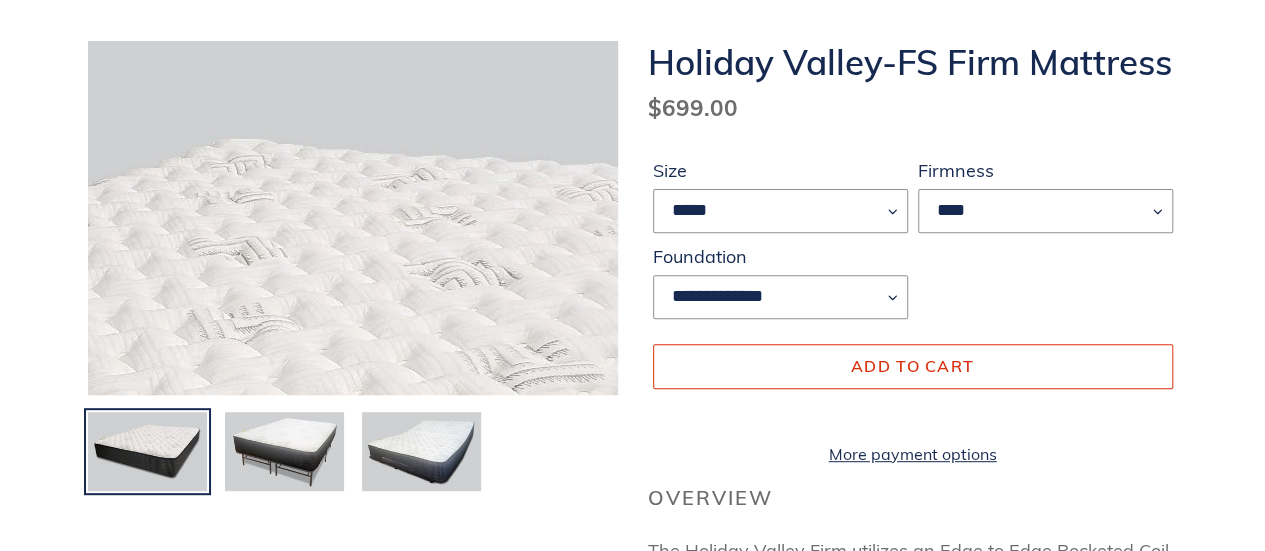 scroll, scrollTop: 300, scrollLeft: 0, axis: vertical 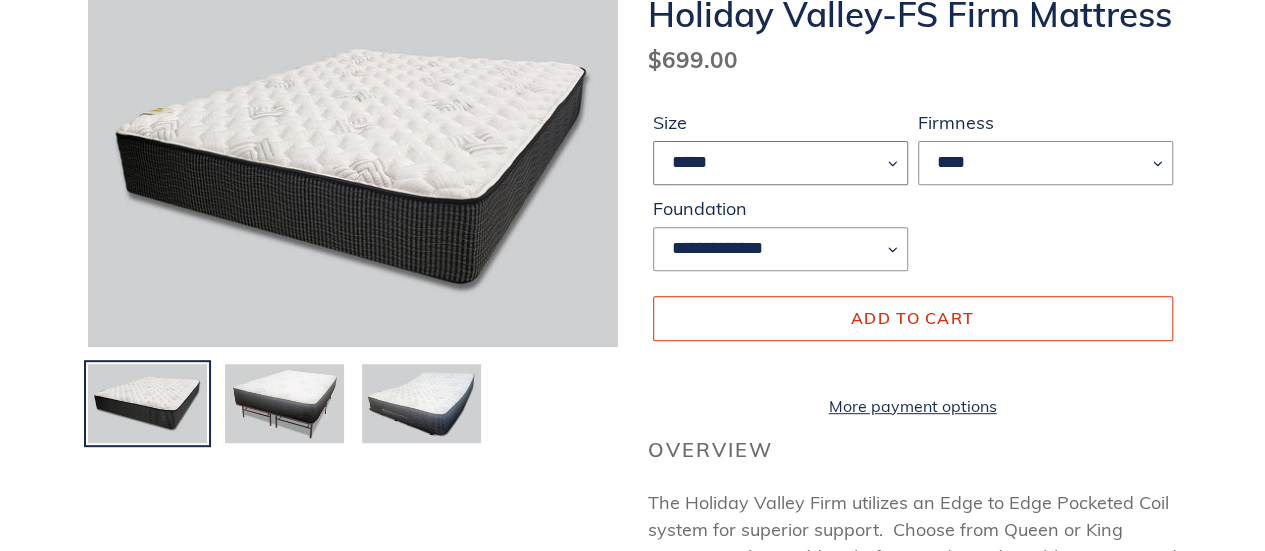 click on "***** ****" at bounding box center [780, 163] 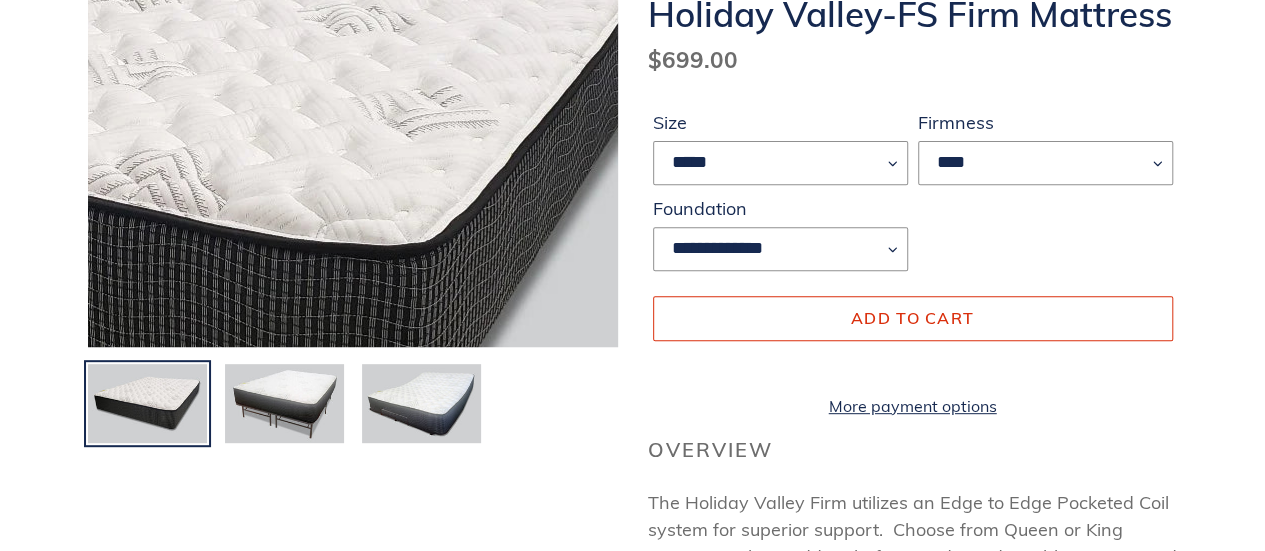 click at bounding box center (125, 175) 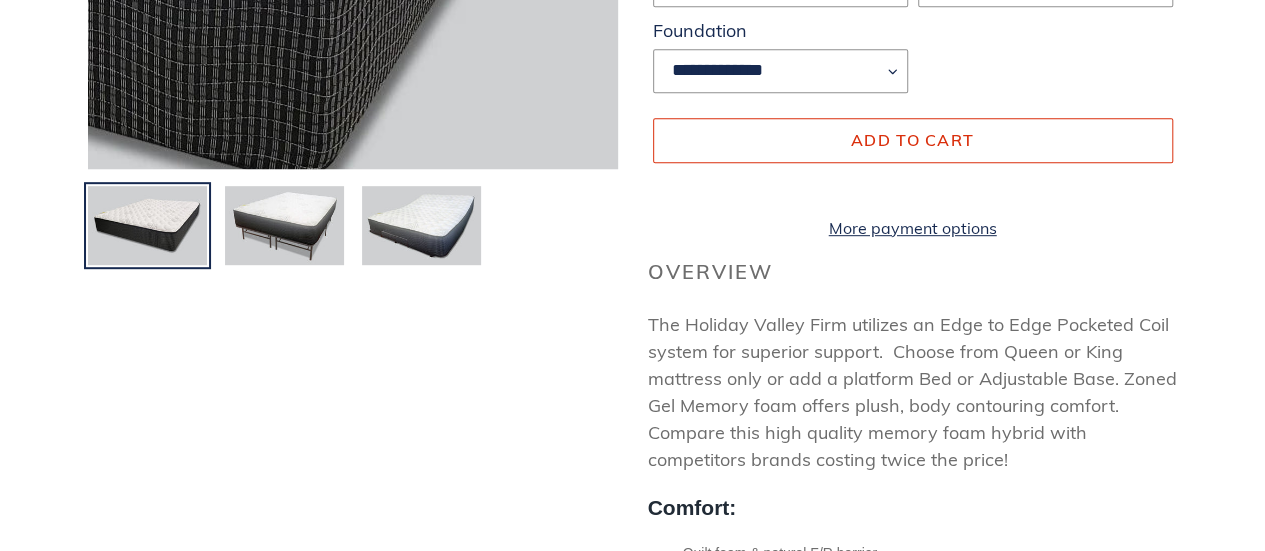 scroll, scrollTop: 300, scrollLeft: 0, axis: vertical 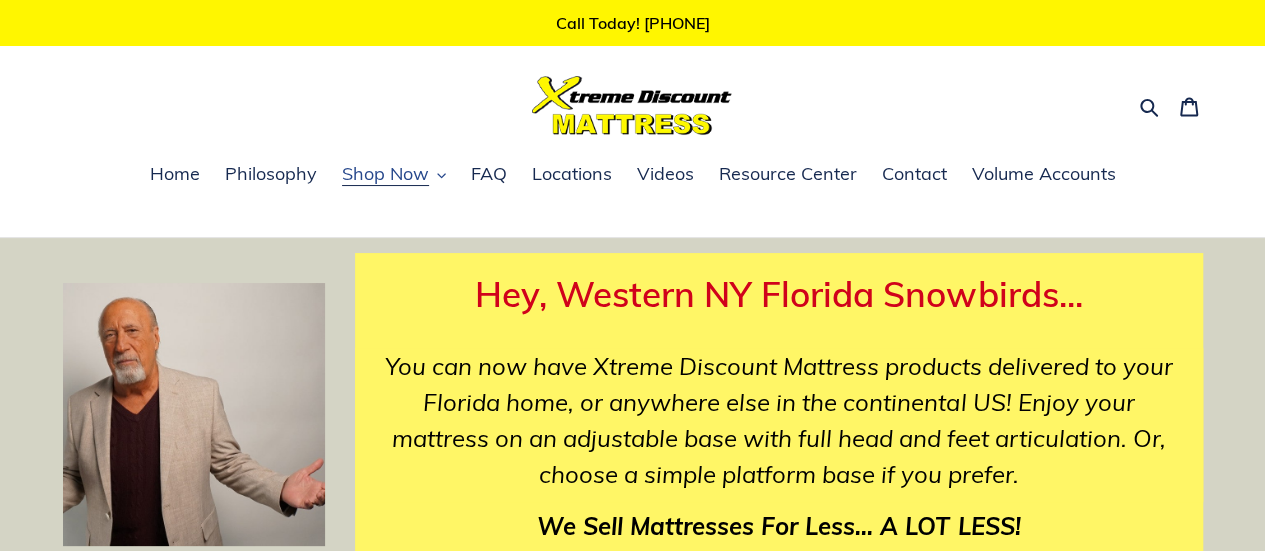 click on "Shop Now" at bounding box center (385, 174) 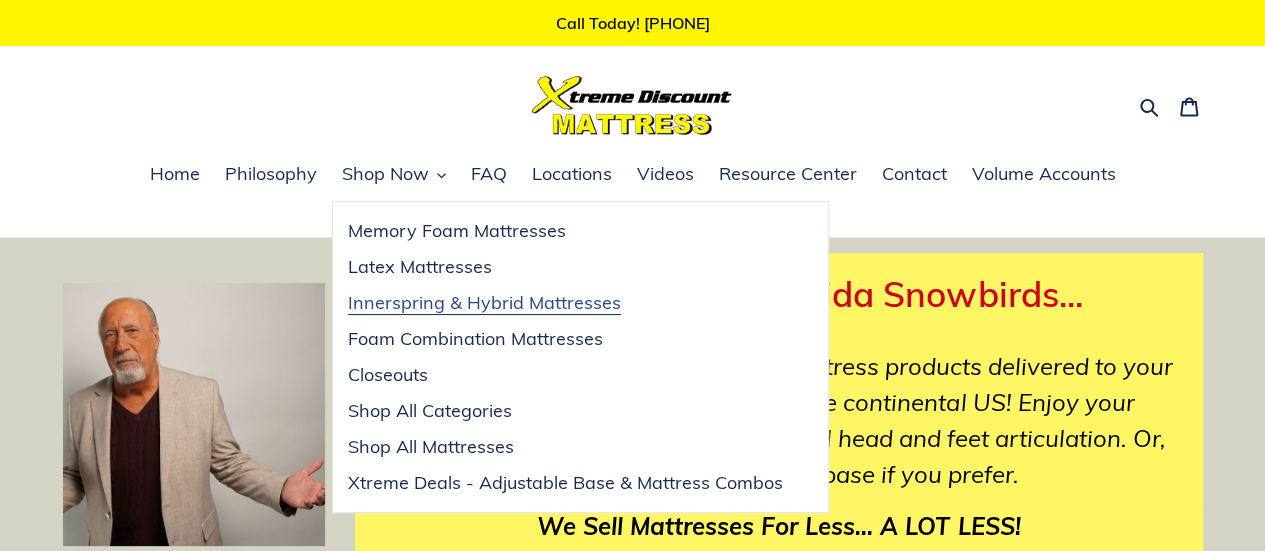 click on "Innerspring & Hybrid Mattresses" at bounding box center (484, 303) 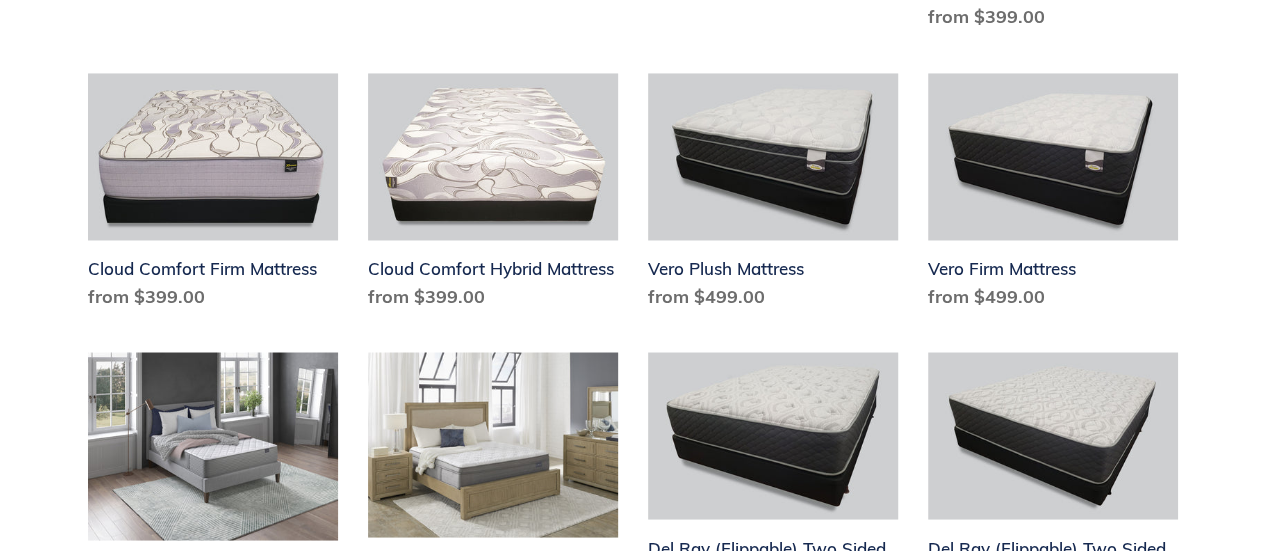 scroll, scrollTop: 1600, scrollLeft: 0, axis: vertical 